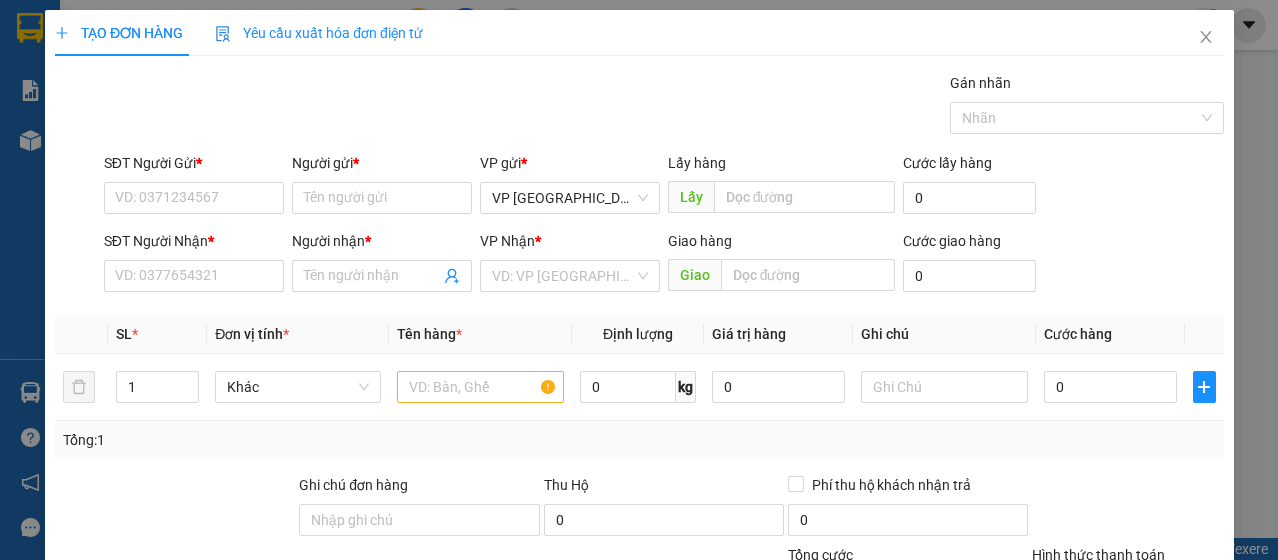 scroll, scrollTop: 0, scrollLeft: 0, axis: both 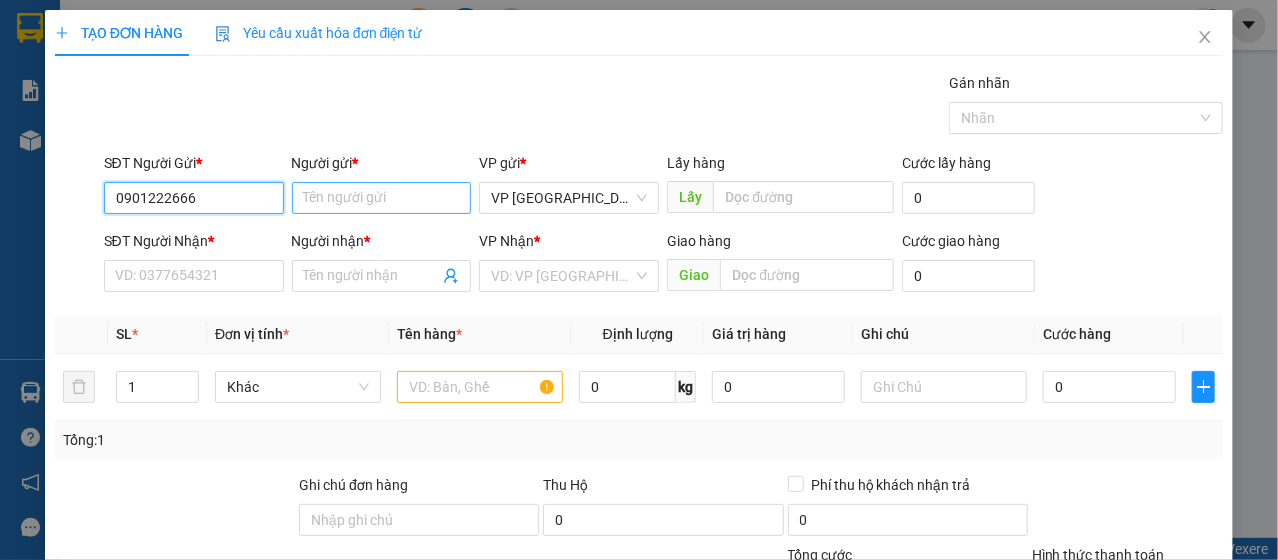 type on "0901222666" 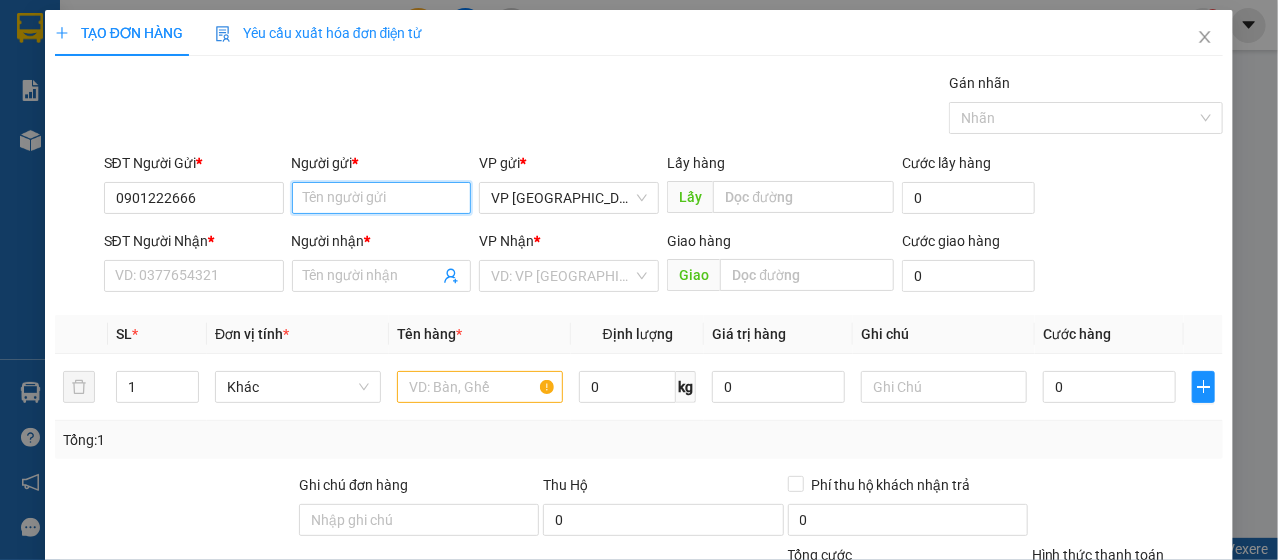 click on "Người gửi  *" at bounding box center [382, 198] 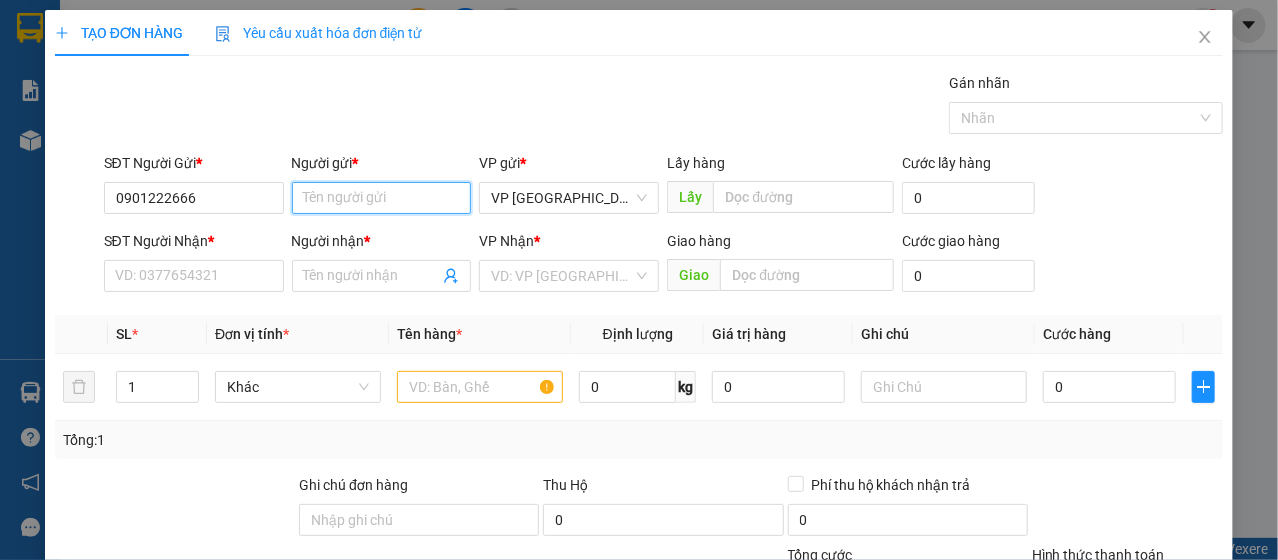 type on "r" 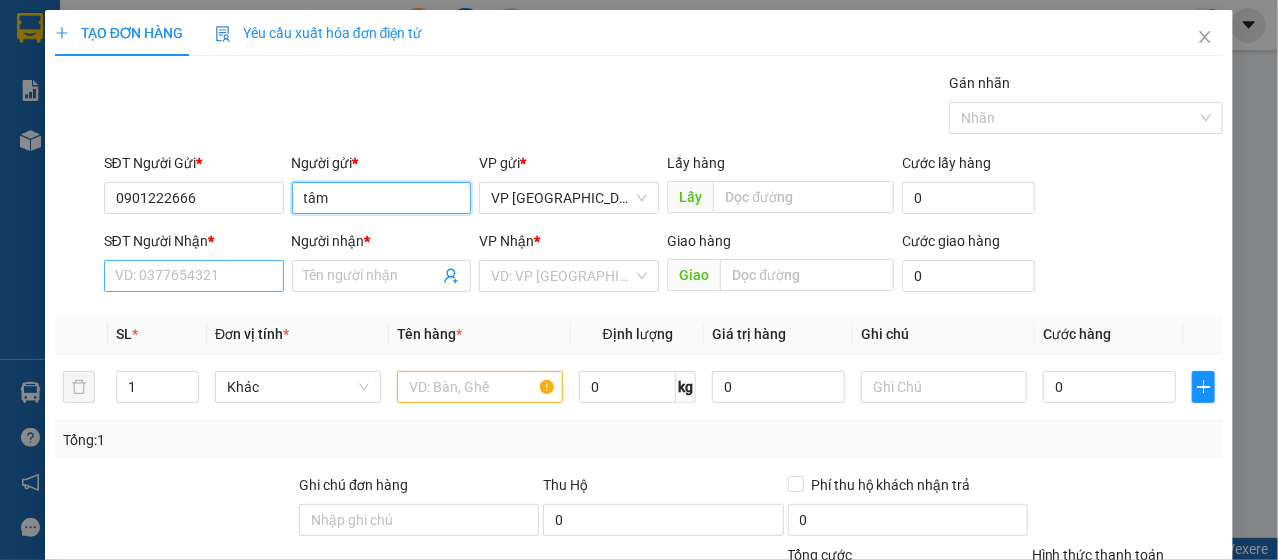 type on "tâm" 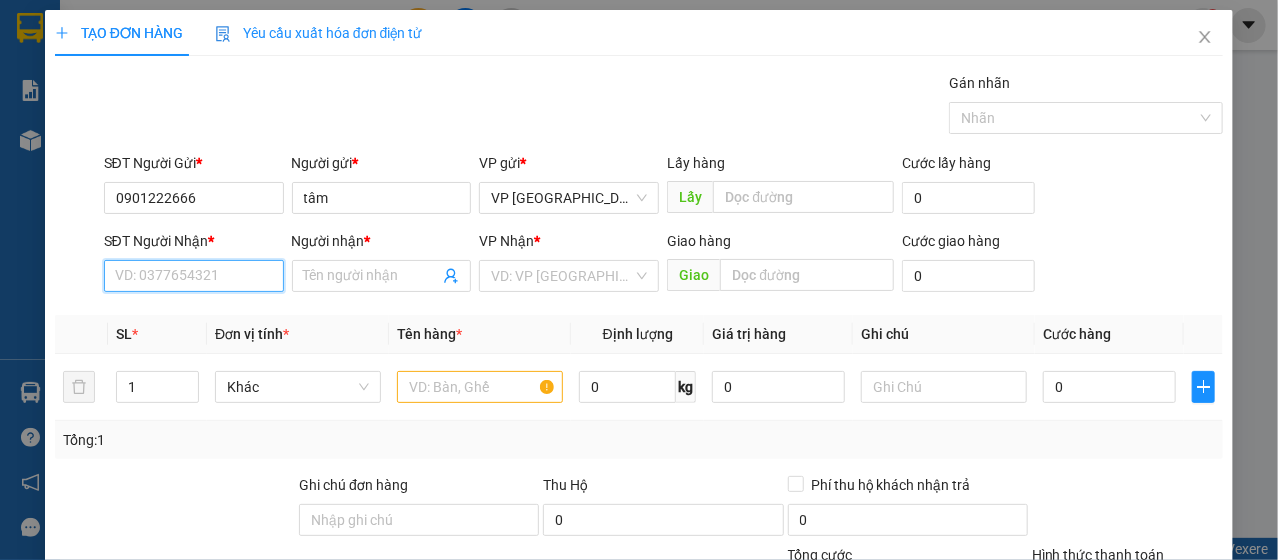 click on "SĐT Người Nhận  *" at bounding box center [194, 276] 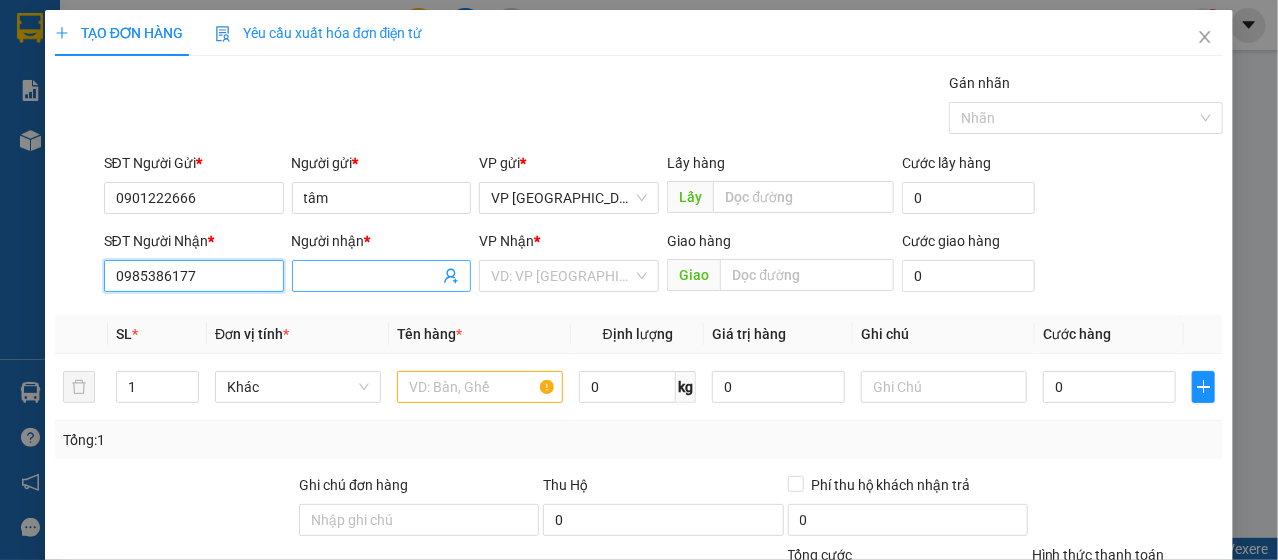 type on "0985386177" 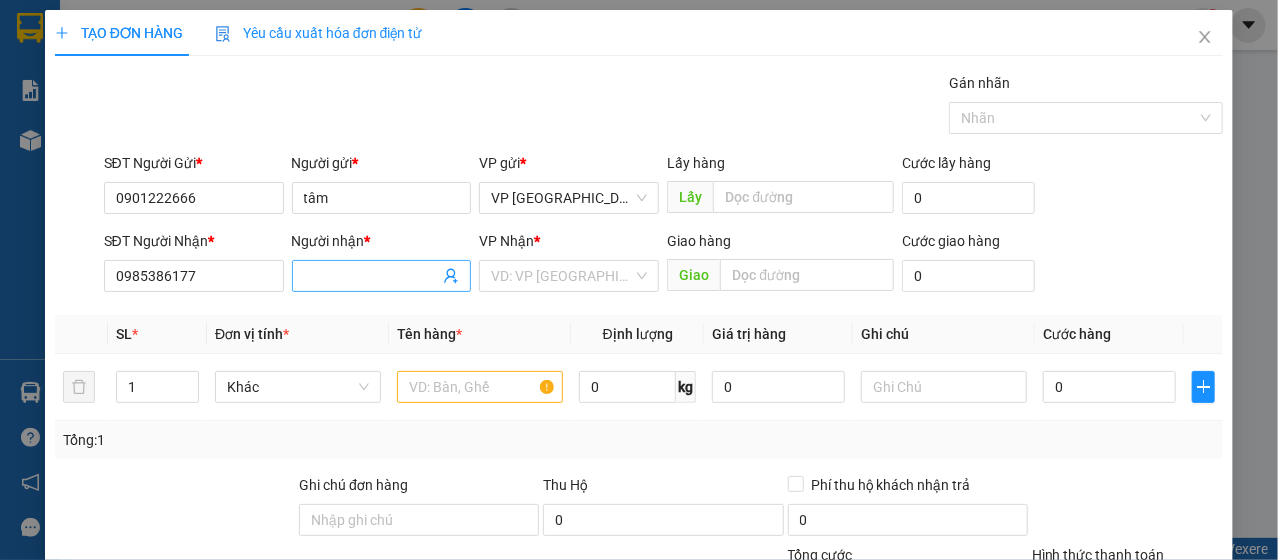 click on "Người nhận  *" at bounding box center [372, 276] 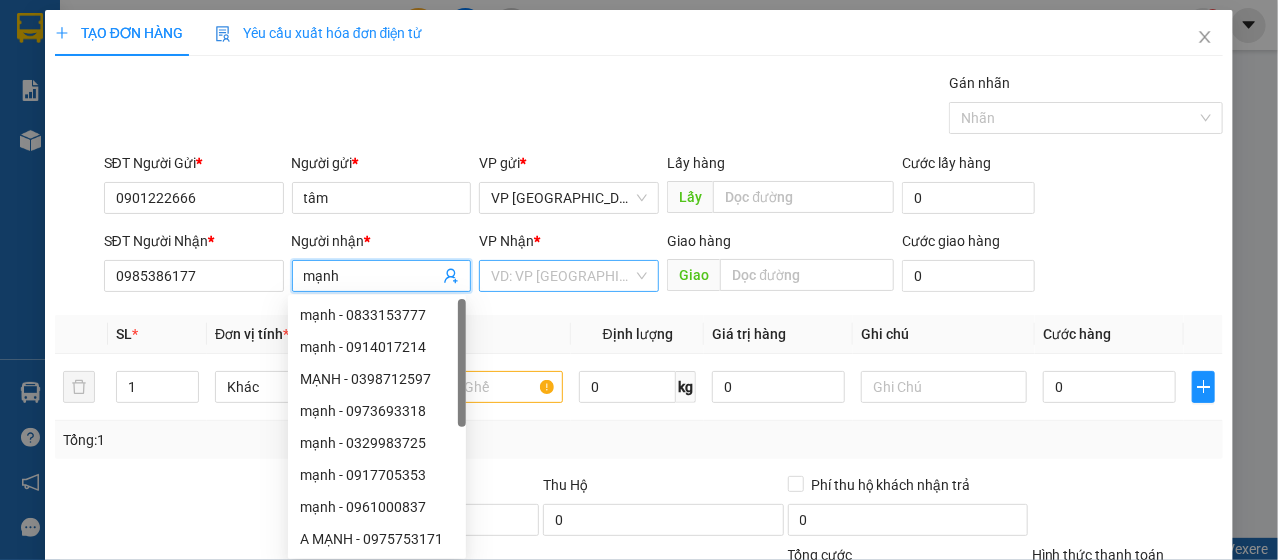 click on "VD: VP [GEOGRAPHIC_DATA]" at bounding box center [569, 276] 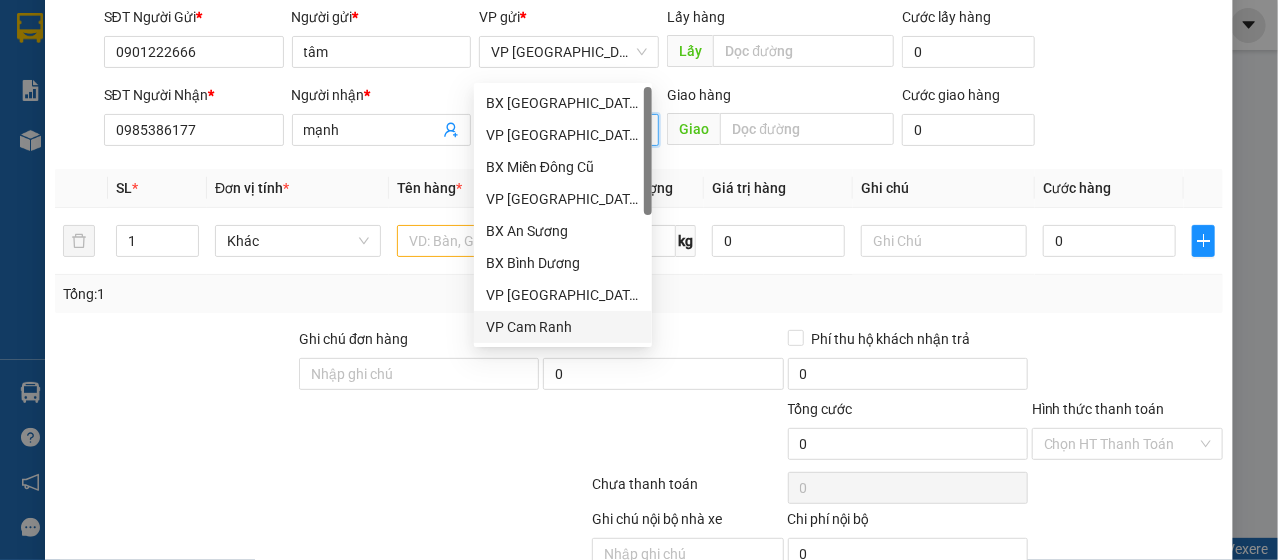 scroll, scrollTop: 240, scrollLeft: 0, axis: vertical 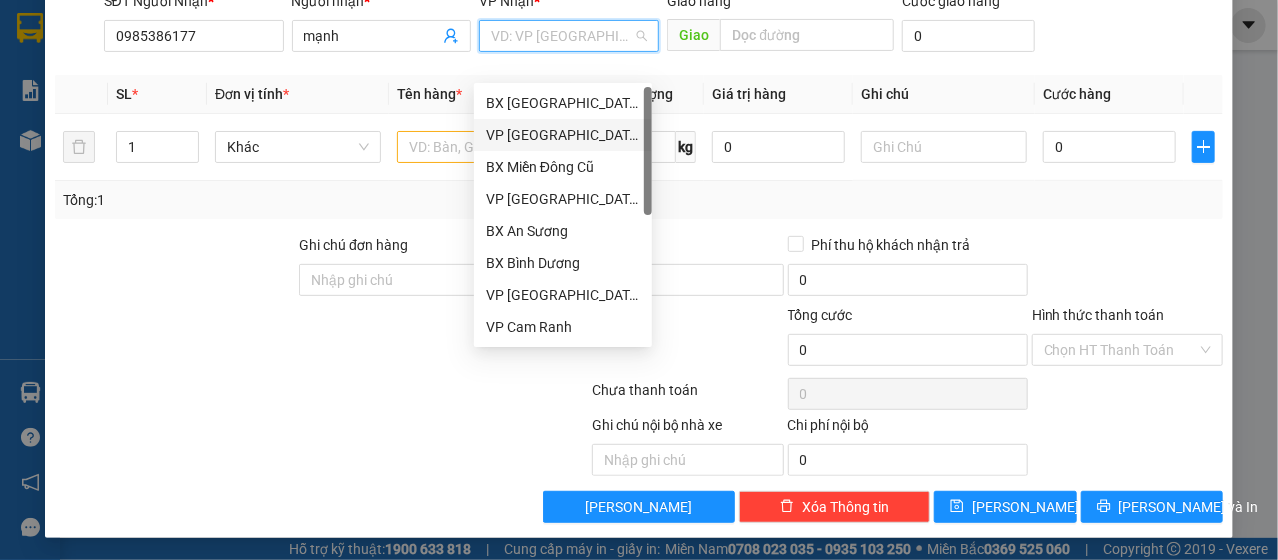 click on "VP [GEOGRAPHIC_DATA]" at bounding box center [563, 135] 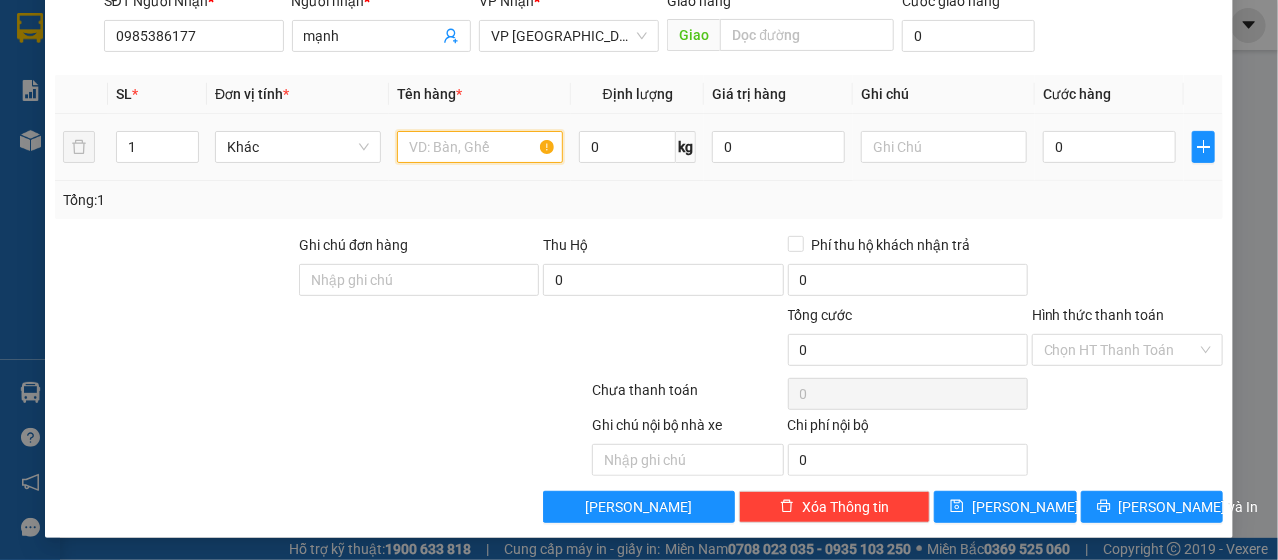 click at bounding box center (480, 147) 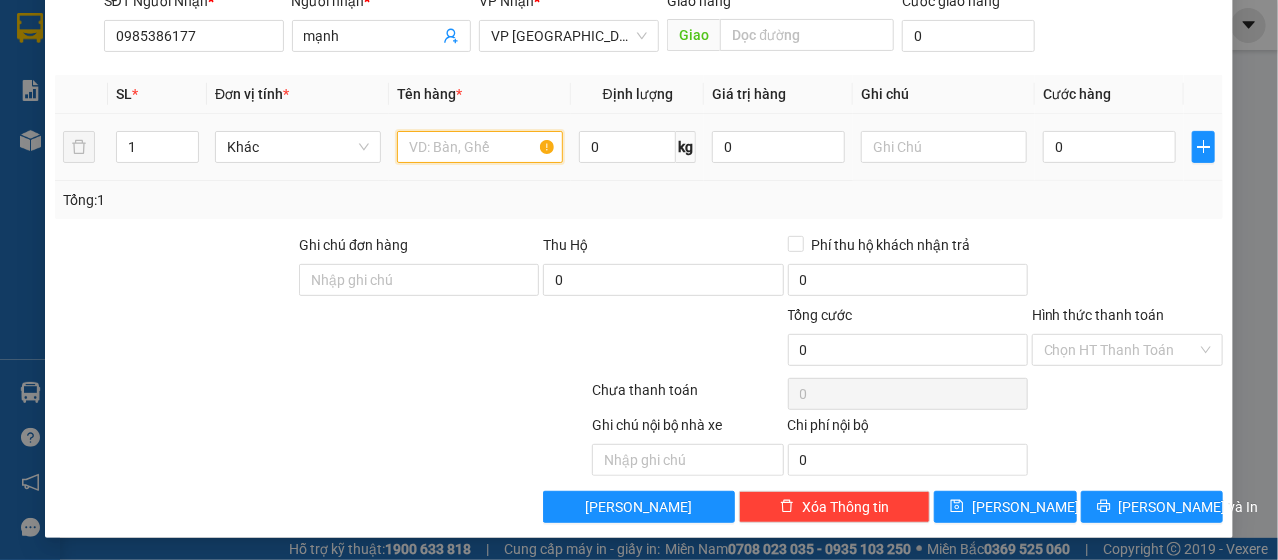 scroll, scrollTop: 0, scrollLeft: 0, axis: both 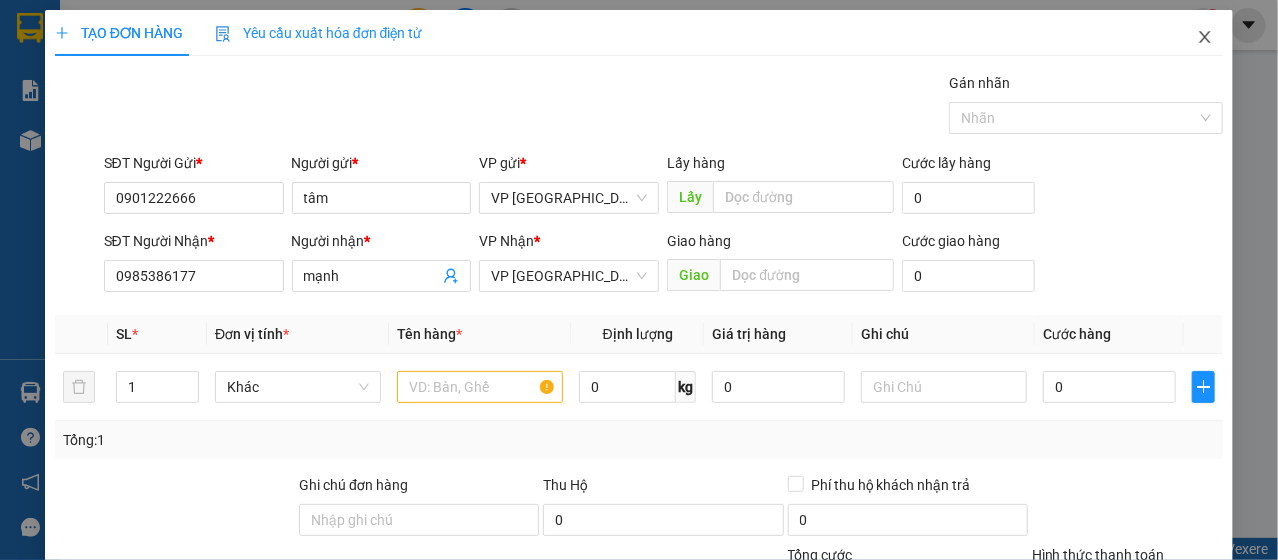 click 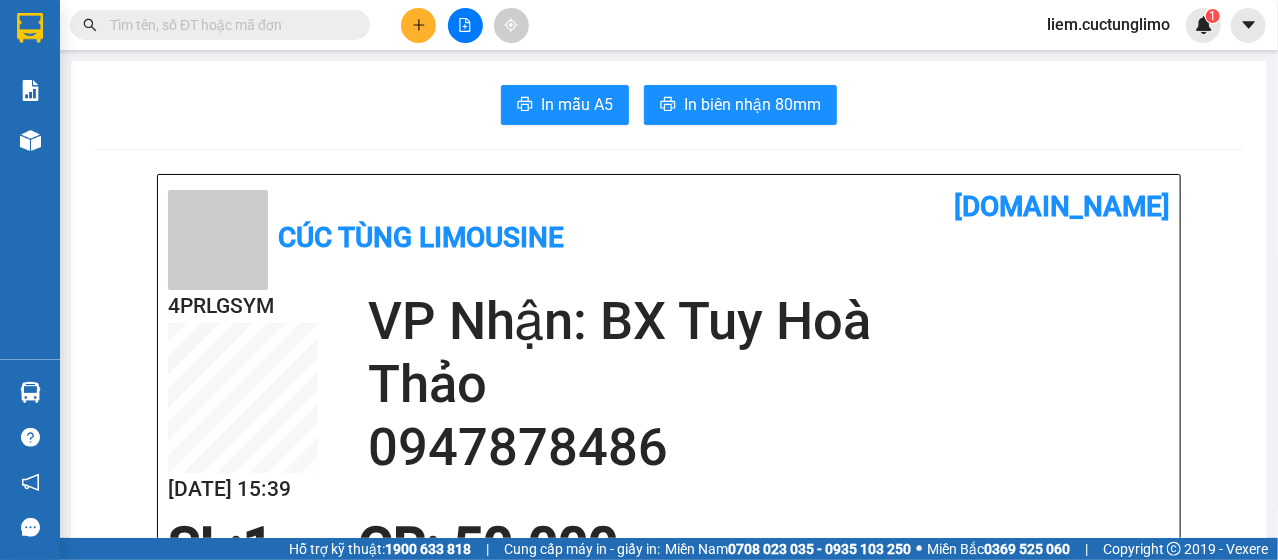 click at bounding box center (418, 25) 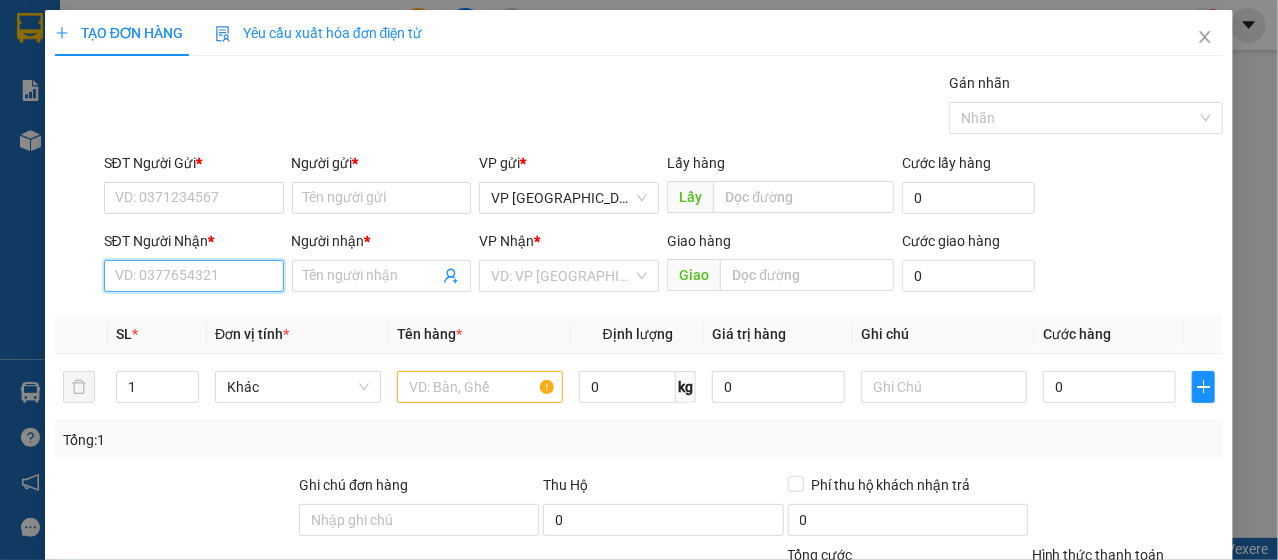 click on "SĐT Người Nhận  *" at bounding box center (194, 276) 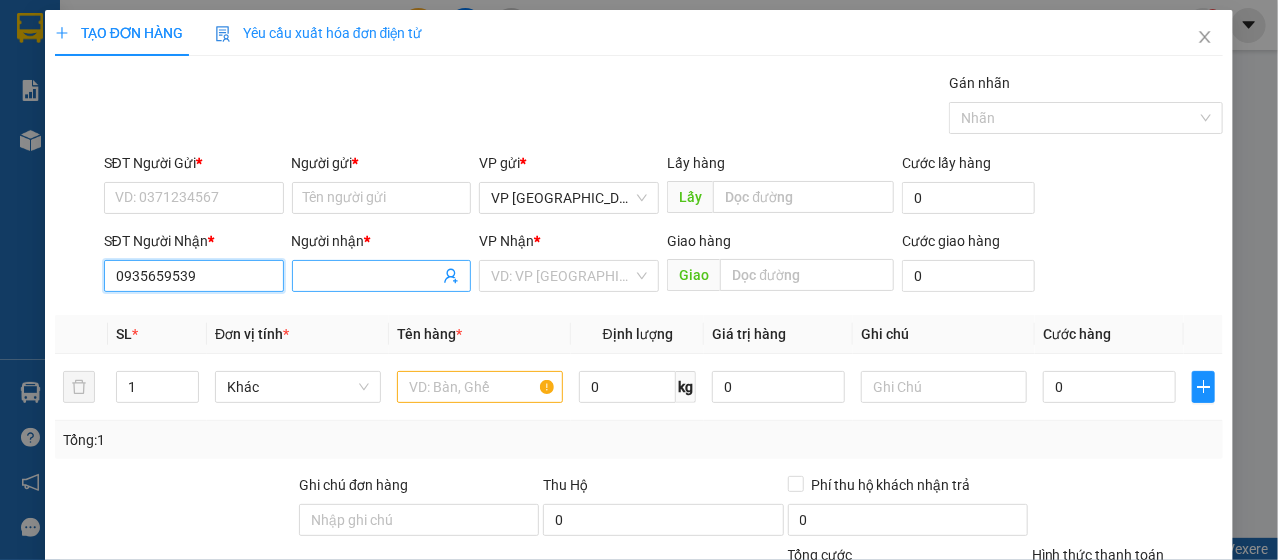 type on "0935659539" 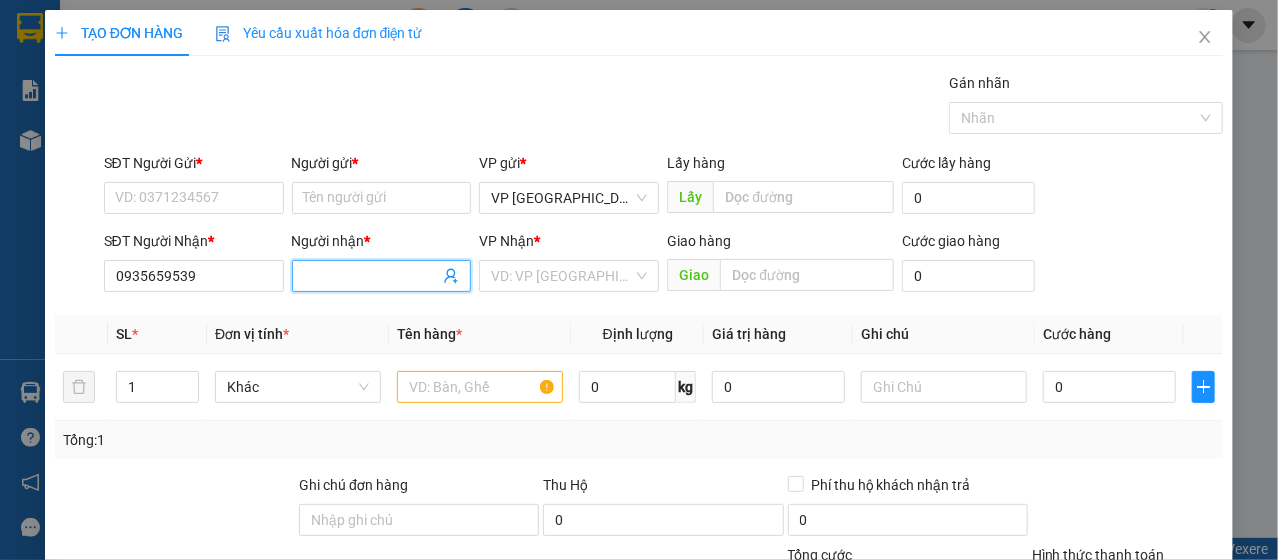click on "Người nhận  *" at bounding box center [372, 276] 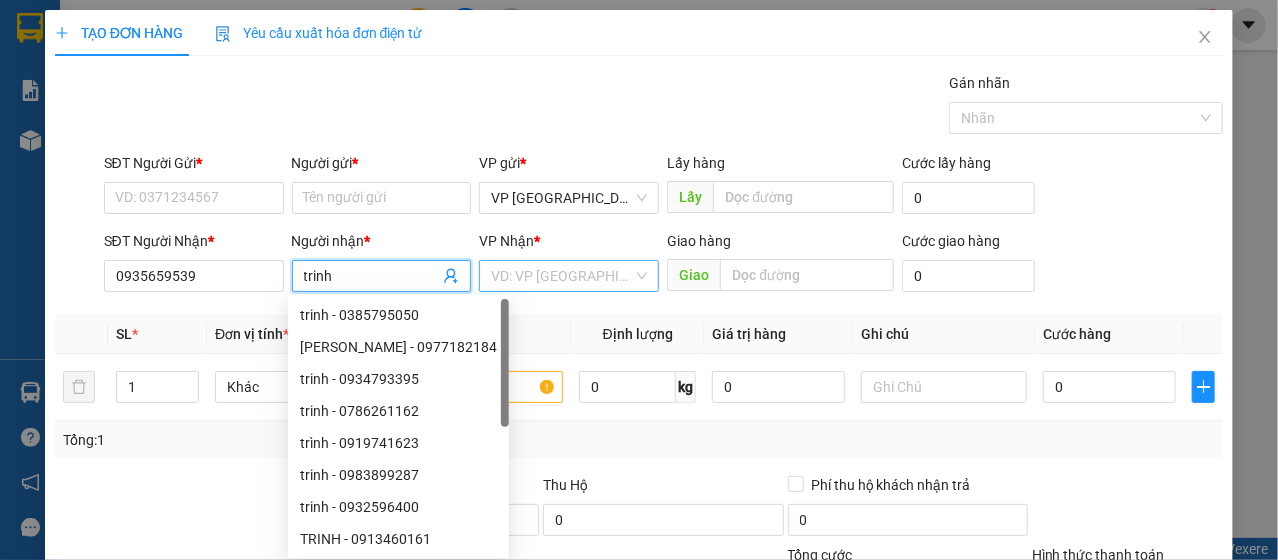 type on "trinh" 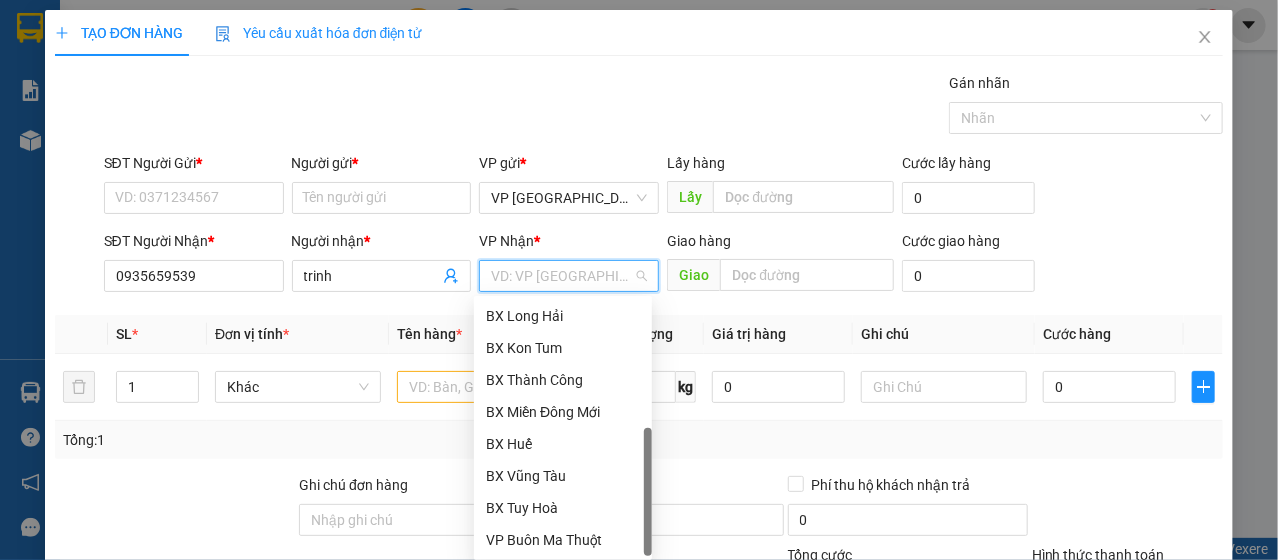 scroll, scrollTop: 384, scrollLeft: 0, axis: vertical 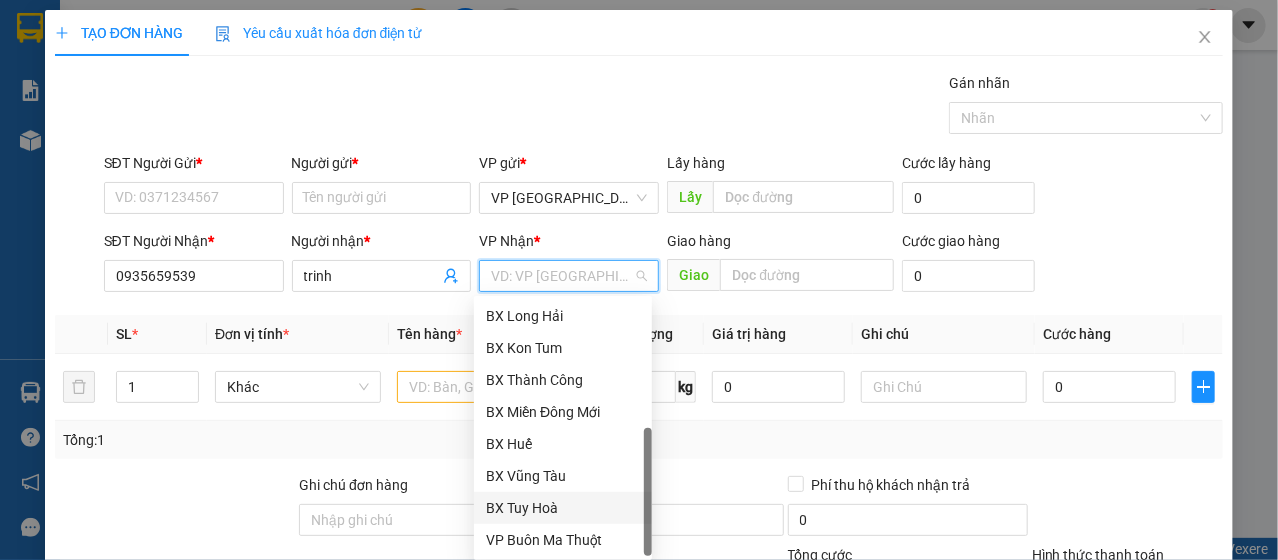click on "BX Tuy Hoà" at bounding box center [563, 508] 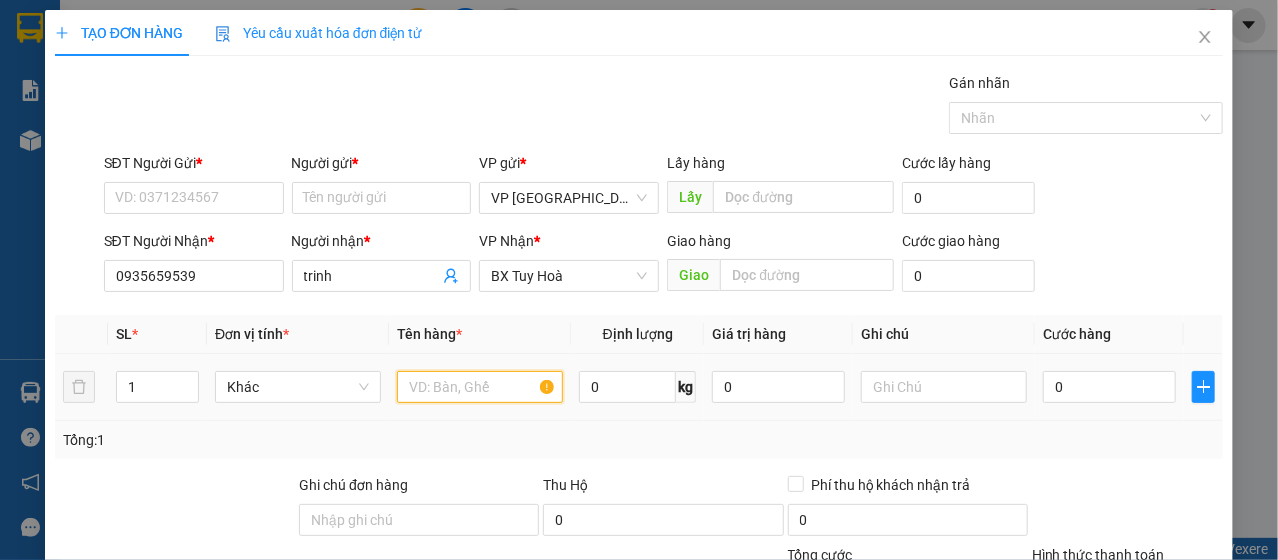 click at bounding box center [480, 387] 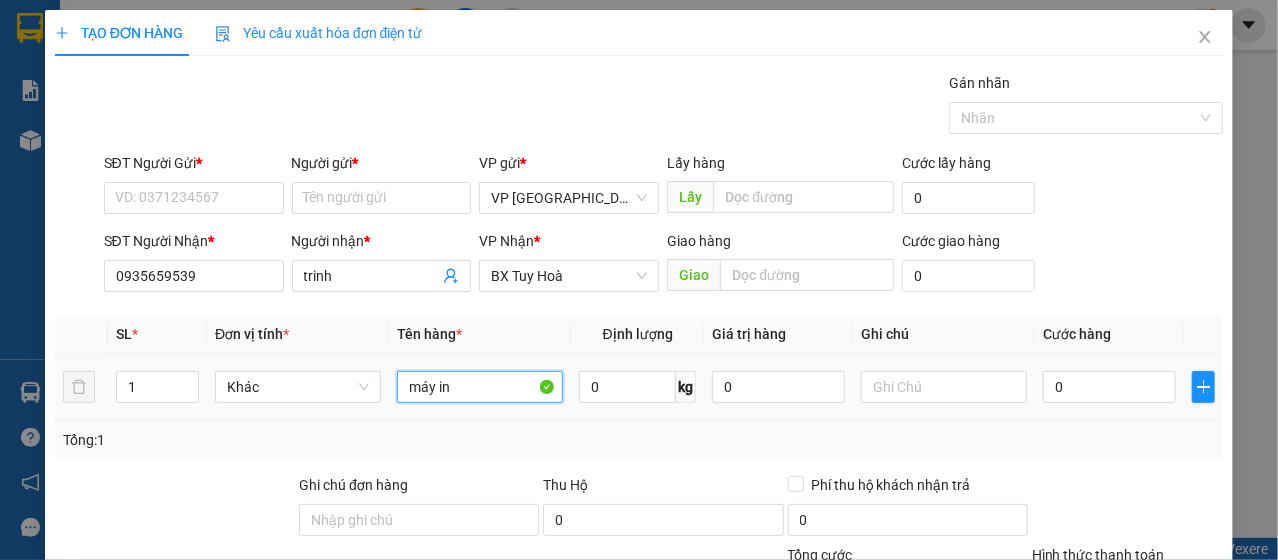 scroll, scrollTop: 240, scrollLeft: 0, axis: vertical 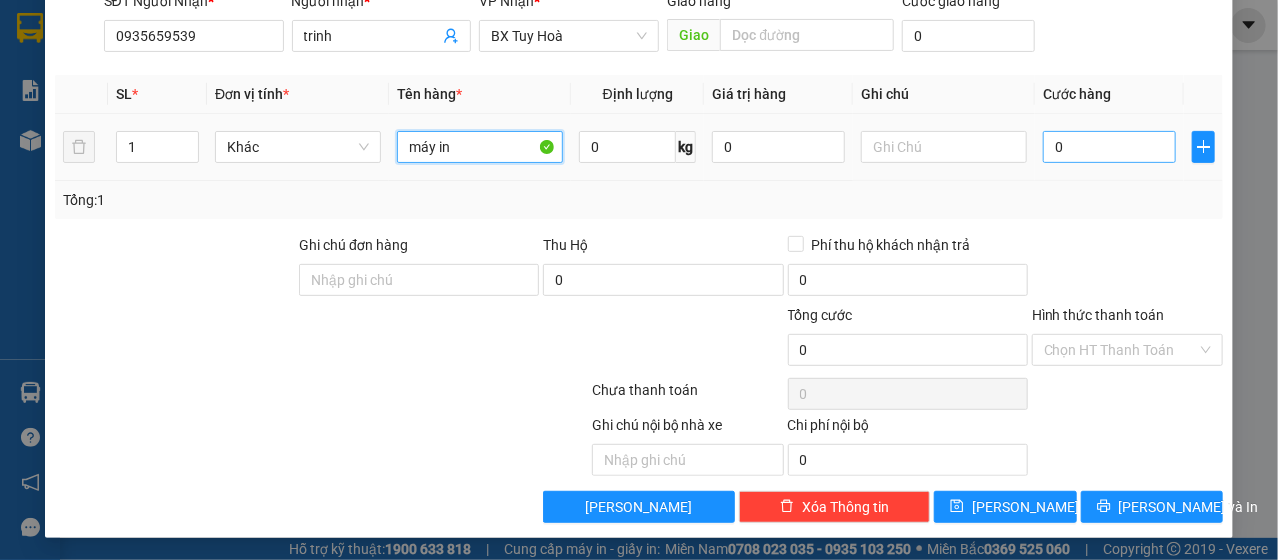 type on "máy in" 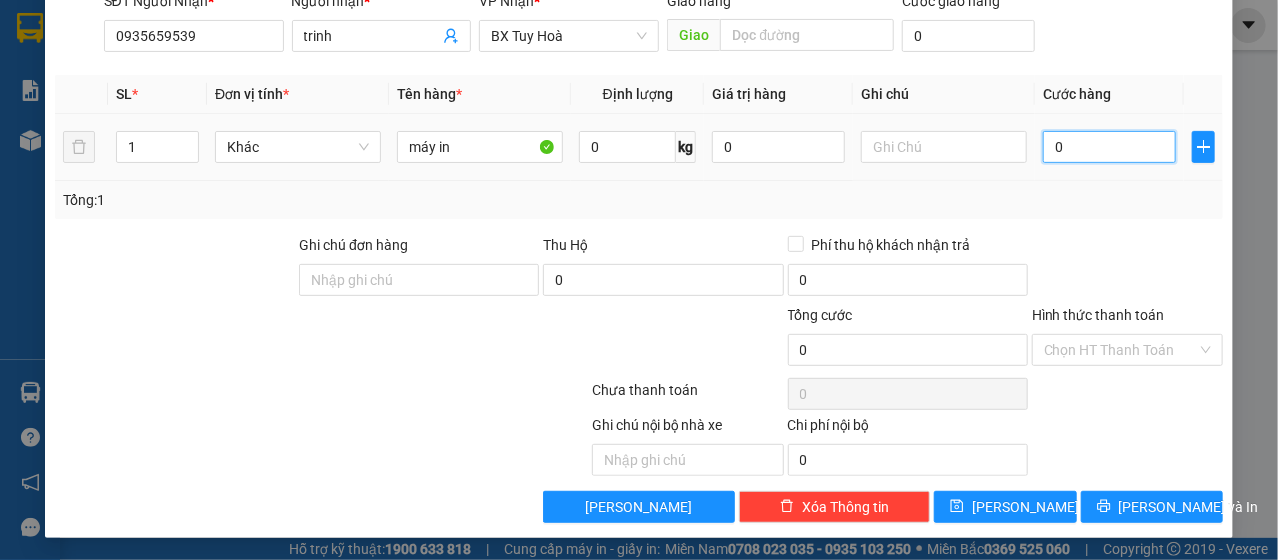 click on "0" at bounding box center (1109, 147) 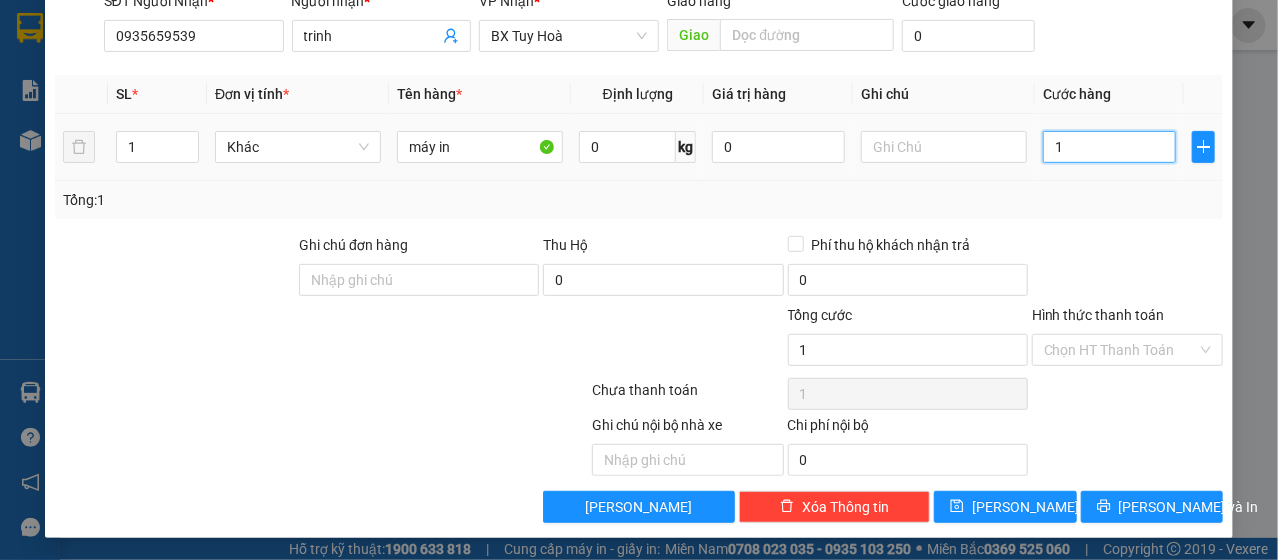 type on "10" 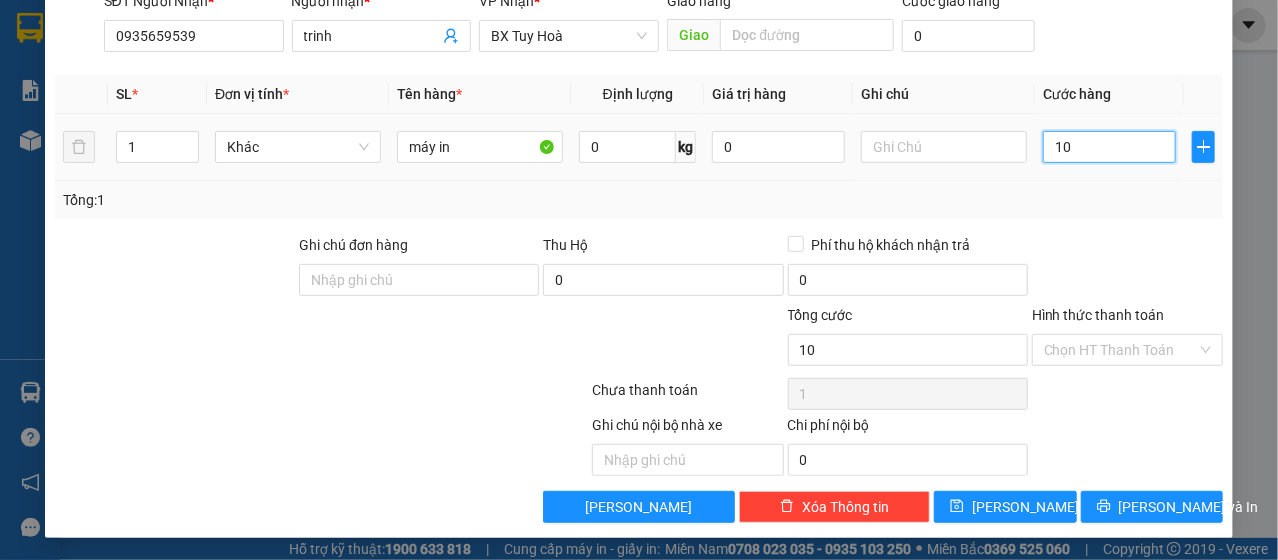 type on "10" 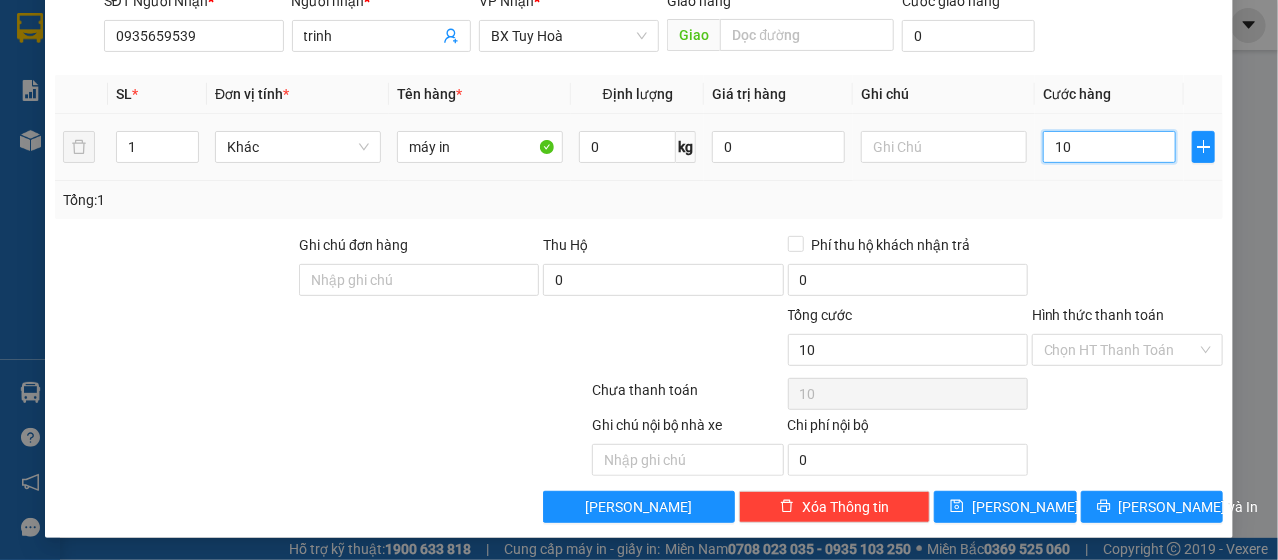 type on "100" 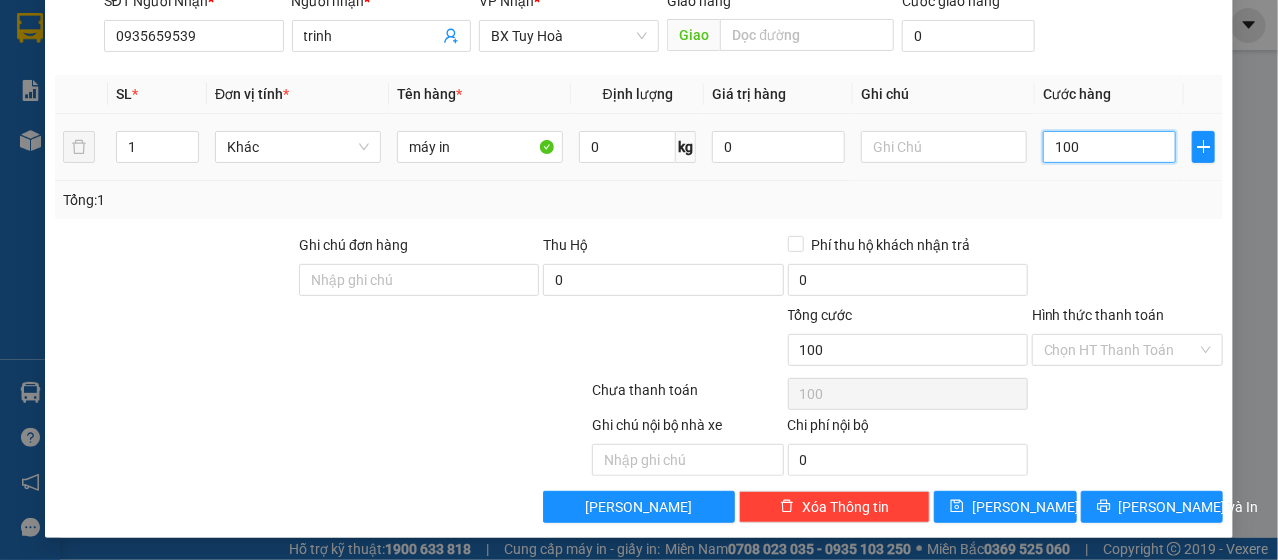 type on "1.000" 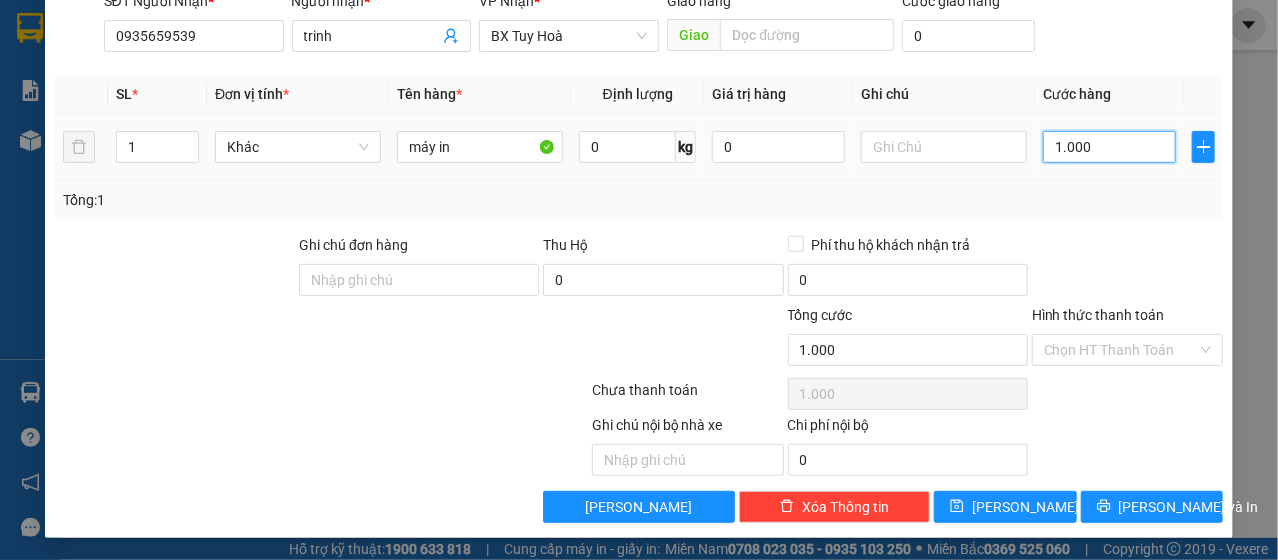 type on "10.000" 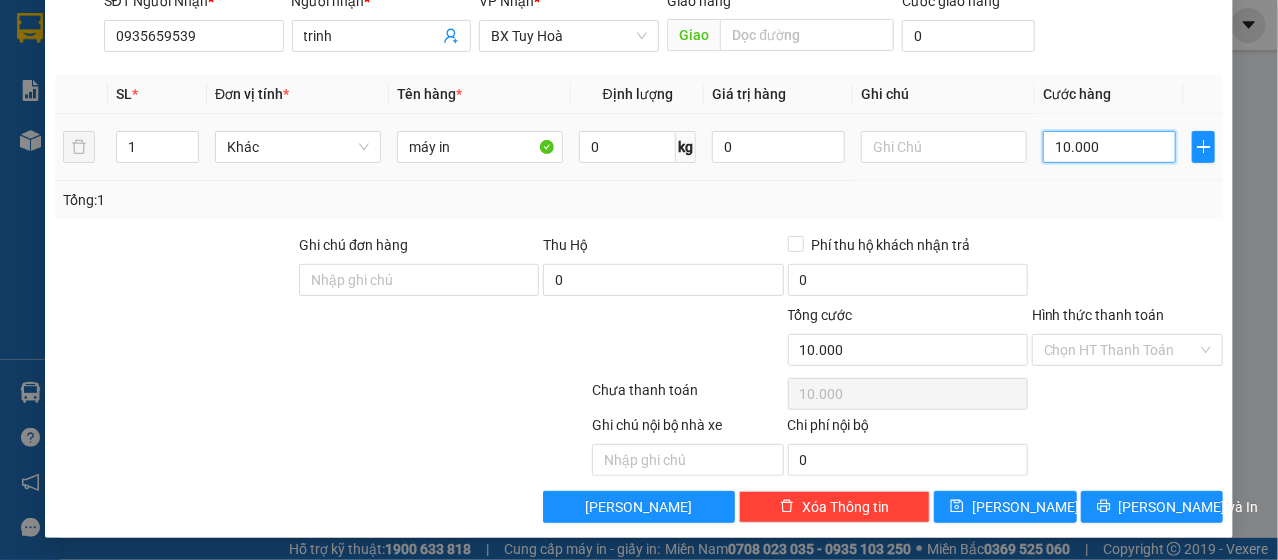 type on "100.000" 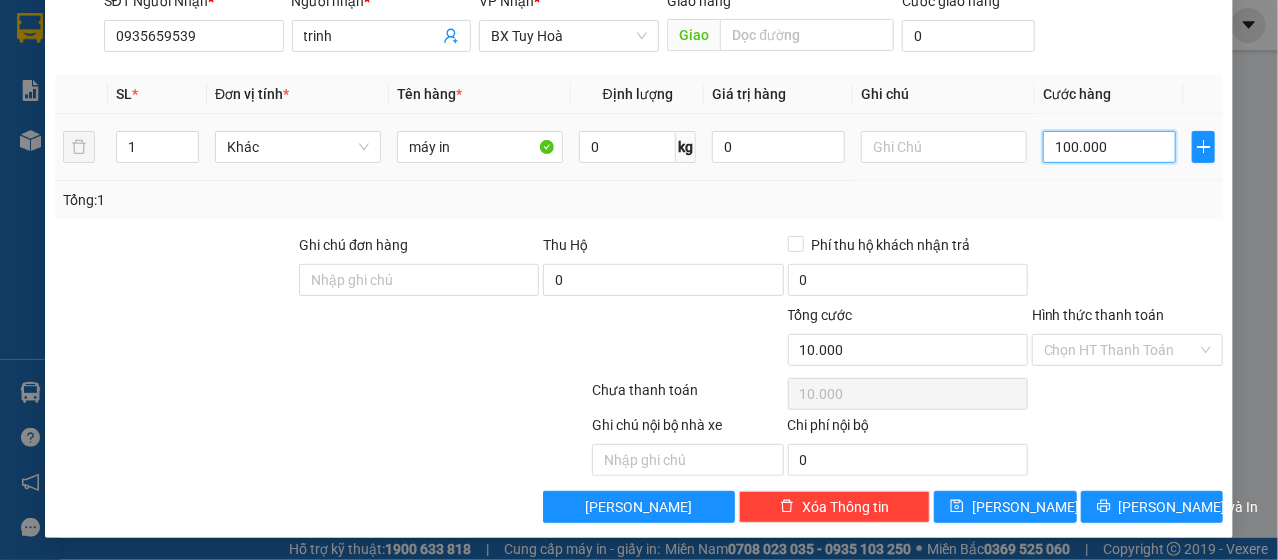 type on "100.000" 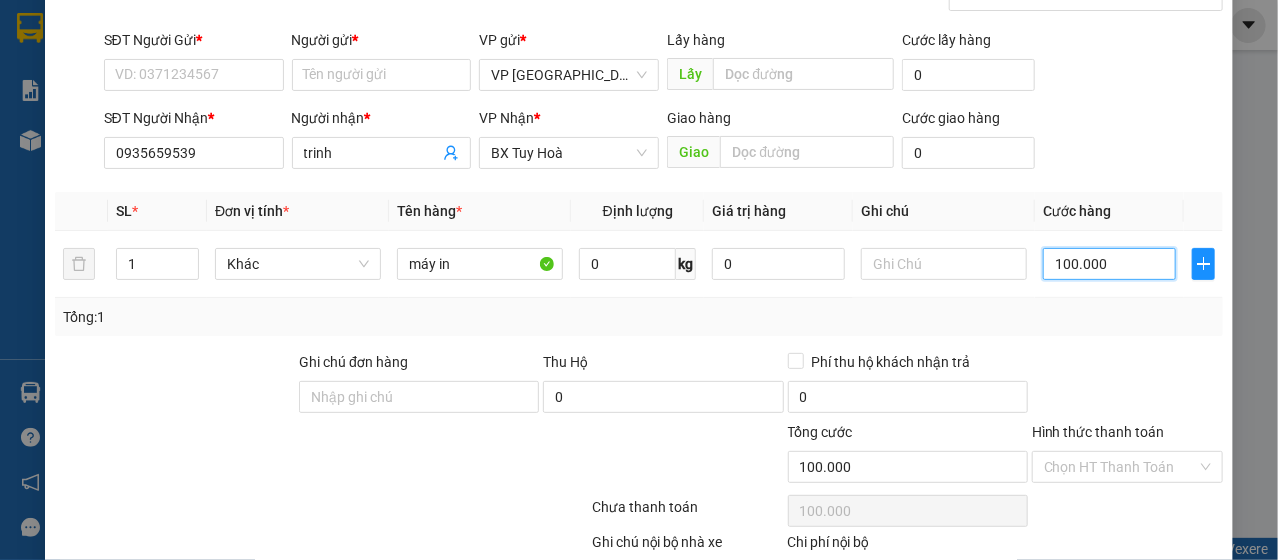 scroll, scrollTop: 0, scrollLeft: 0, axis: both 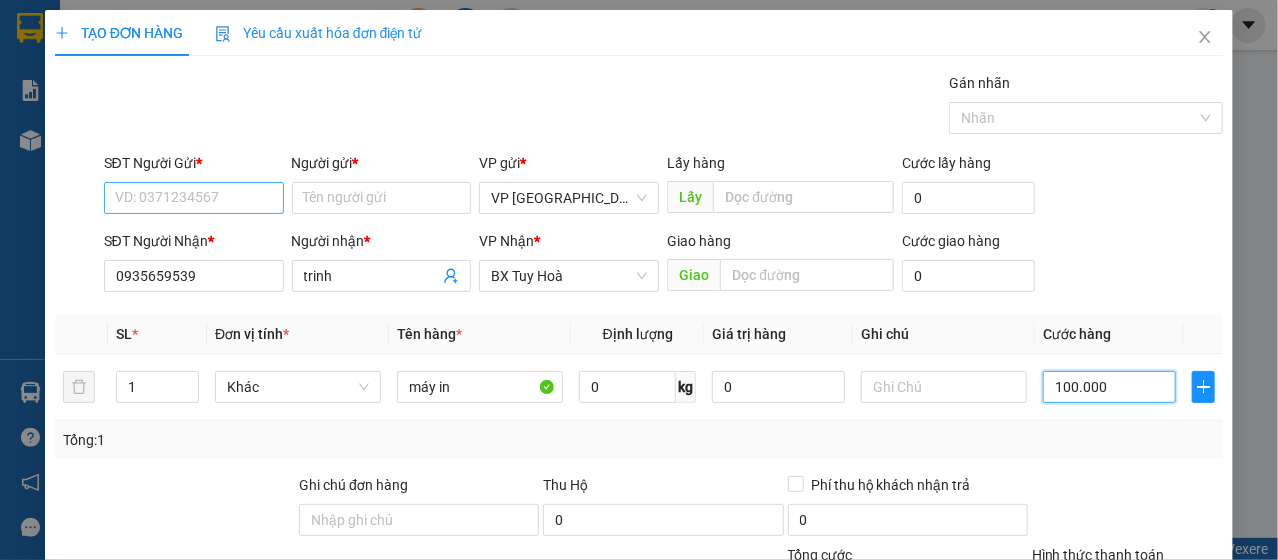 type on "100.000" 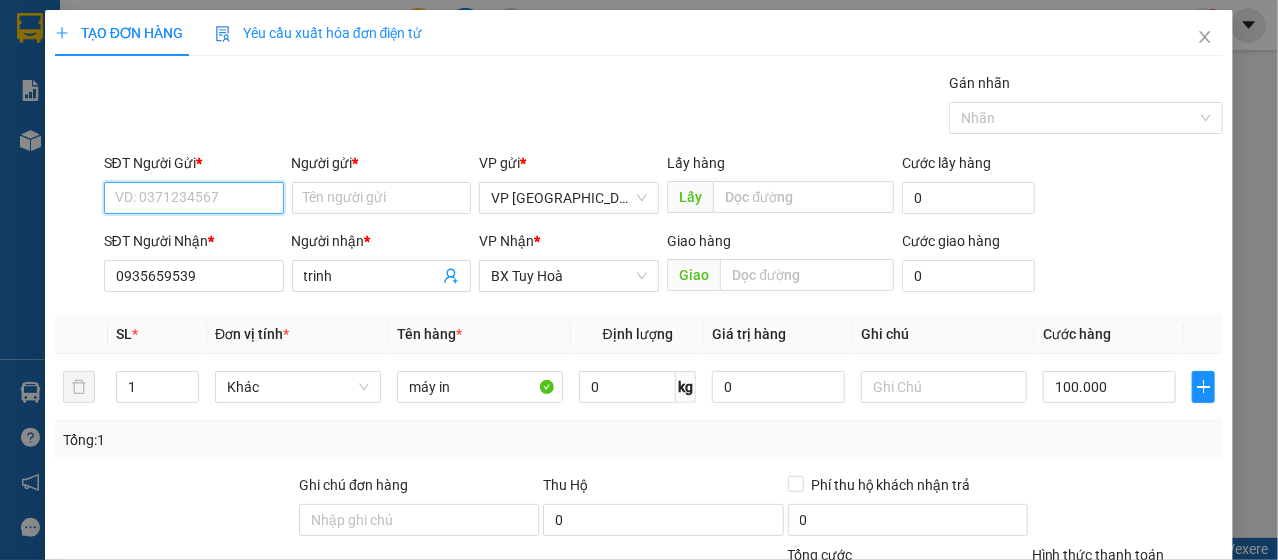 click on "SĐT Người Gửi  *" at bounding box center [194, 198] 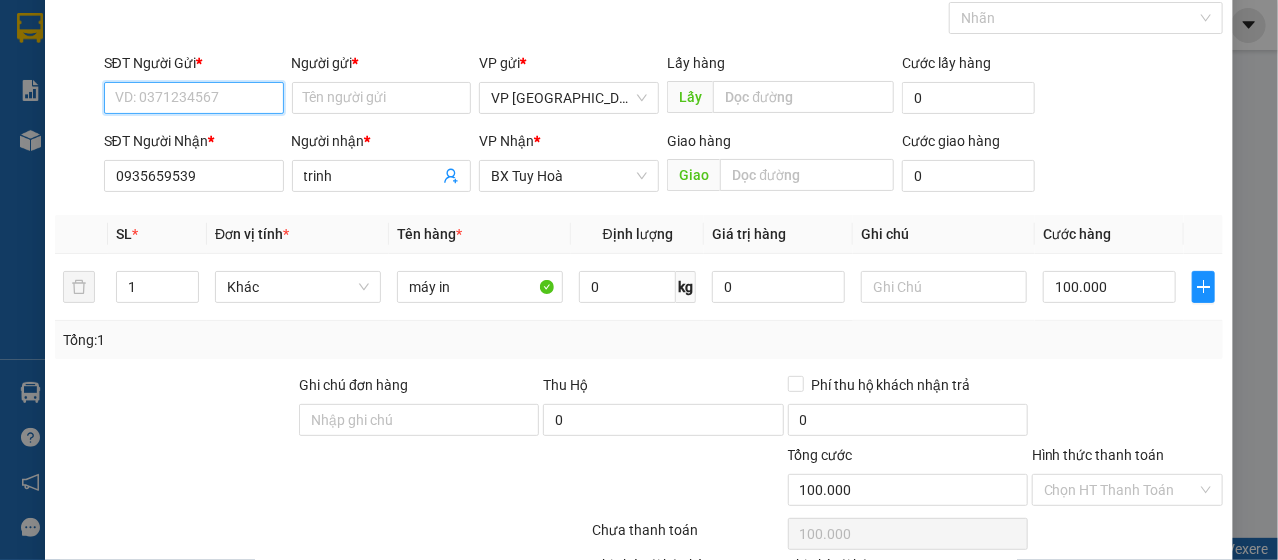 scroll, scrollTop: 240, scrollLeft: 0, axis: vertical 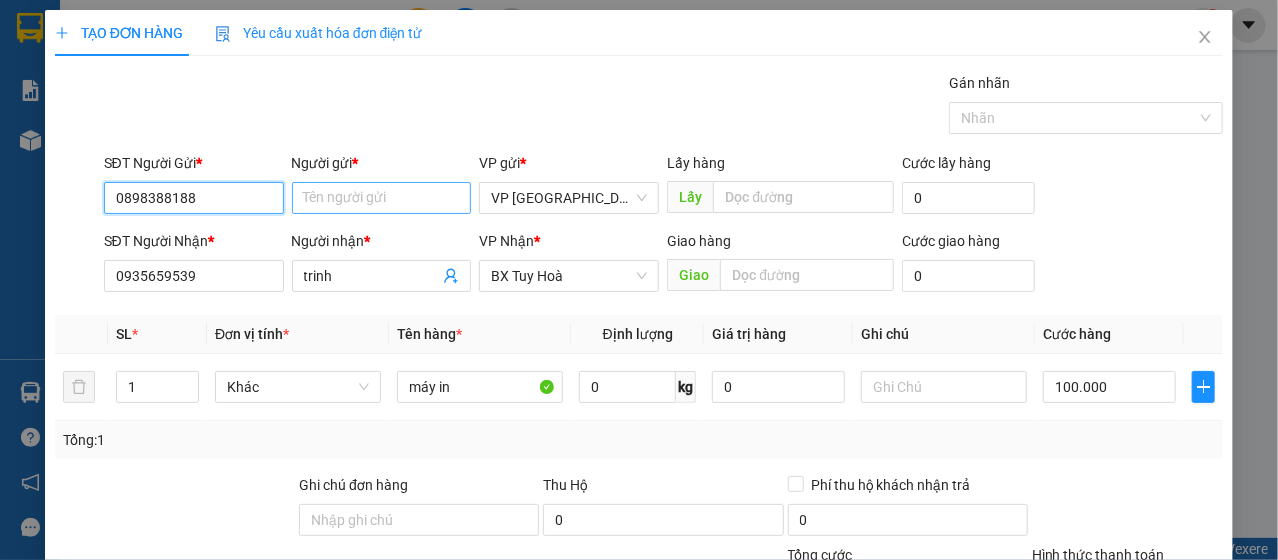 type on "0898388188" 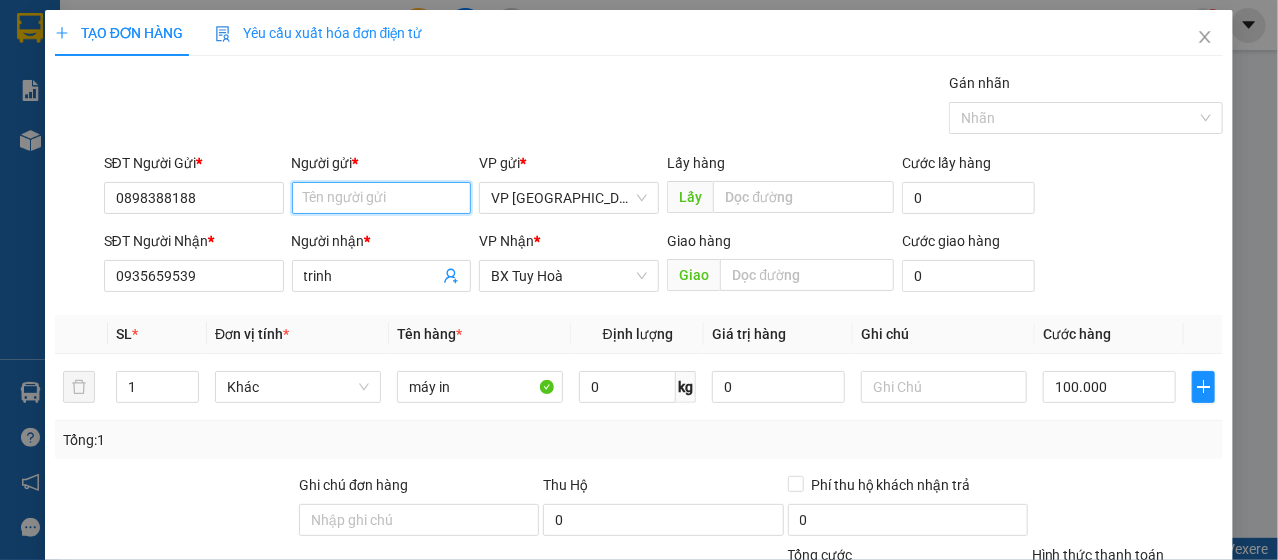 click on "Người gửi  *" at bounding box center (382, 198) 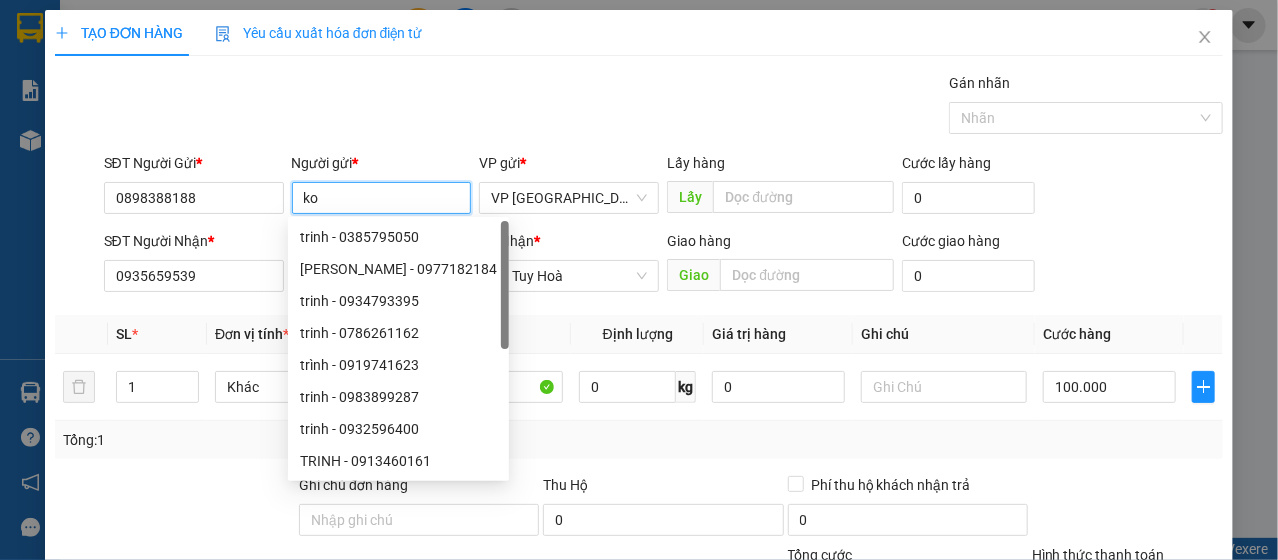 type on "ko" 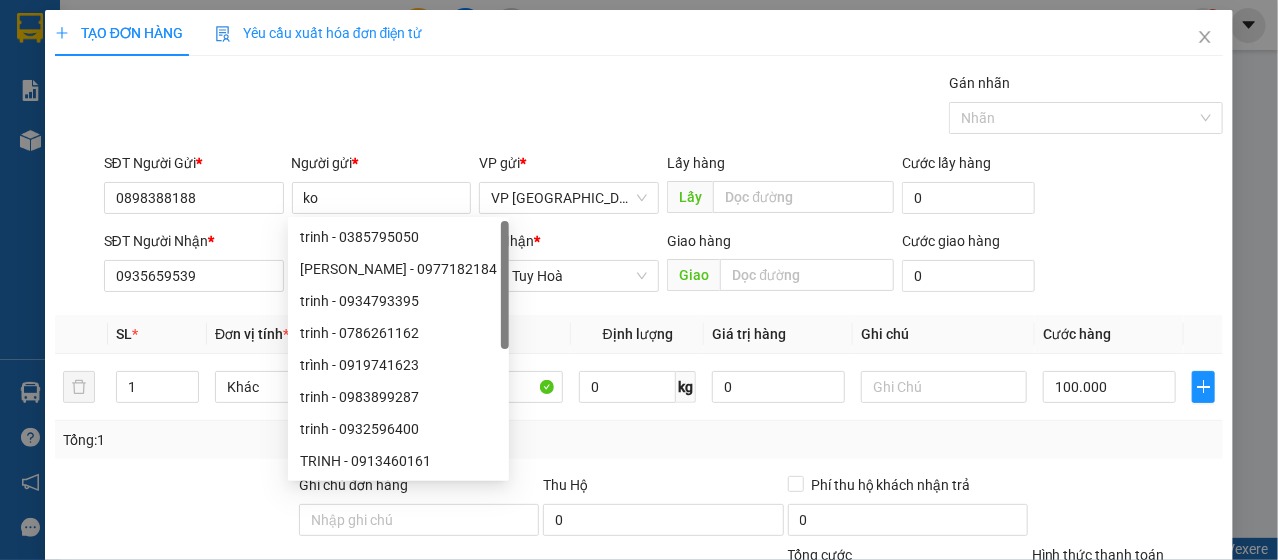 click on "Gán nhãn   Nhãn" at bounding box center [664, 107] 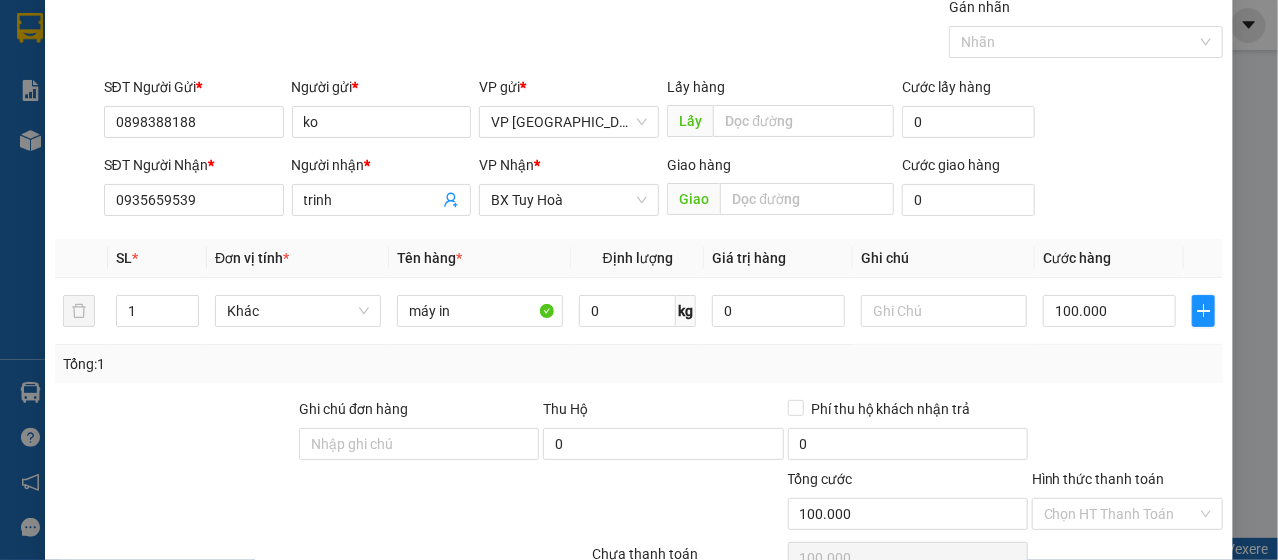 scroll, scrollTop: 240, scrollLeft: 0, axis: vertical 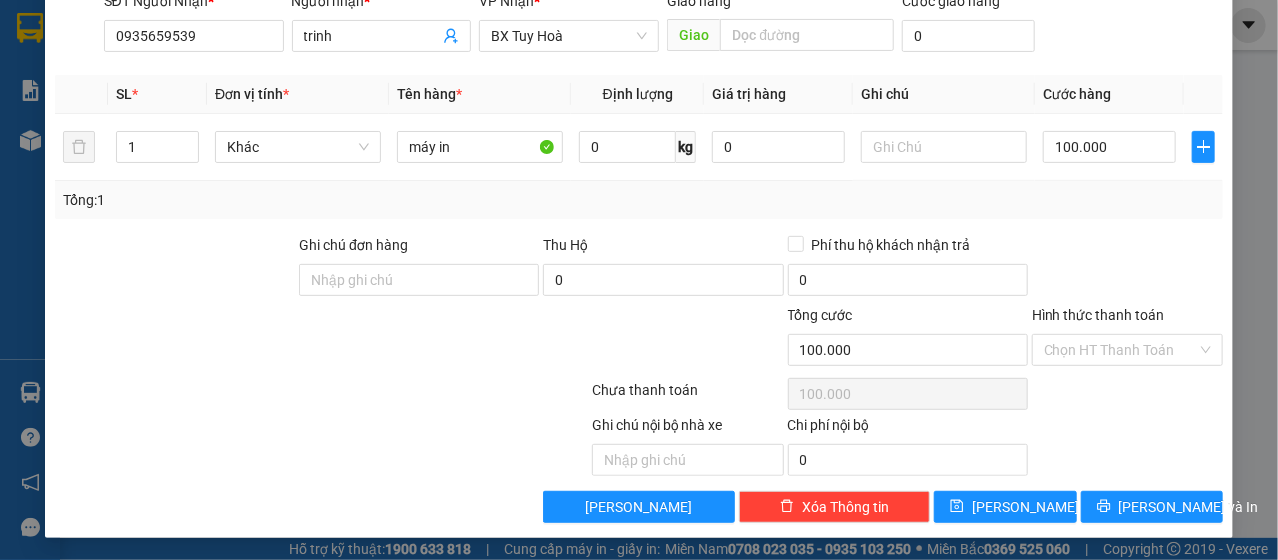 click on "Hình thức thanh toán" at bounding box center (1127, 319) 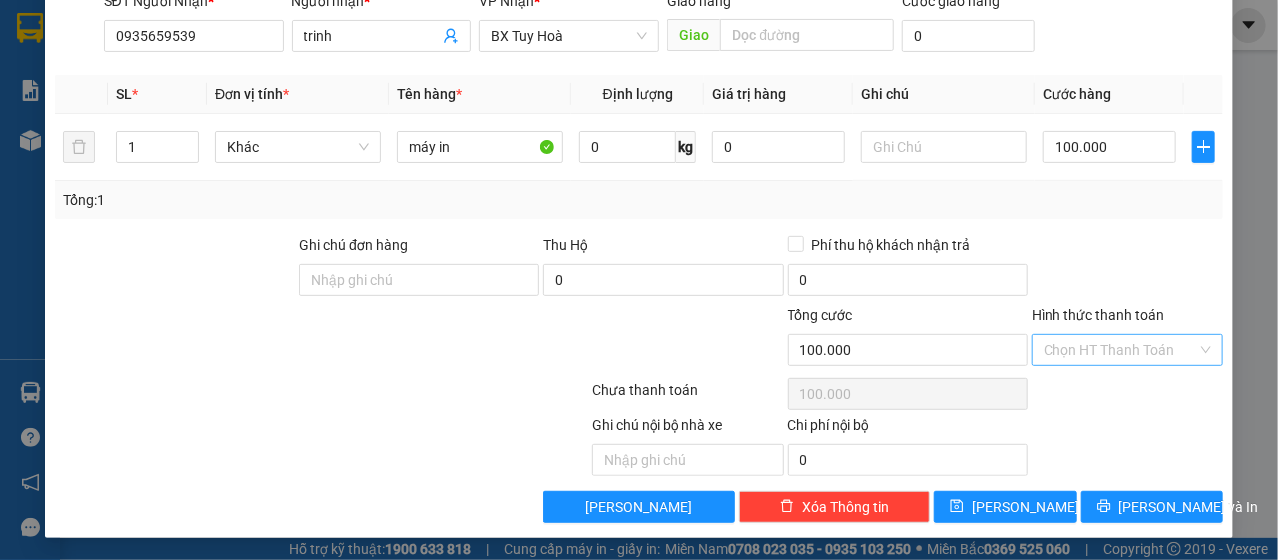 click on "Hình thức thanh toán" at bounding box center (1120, 350) 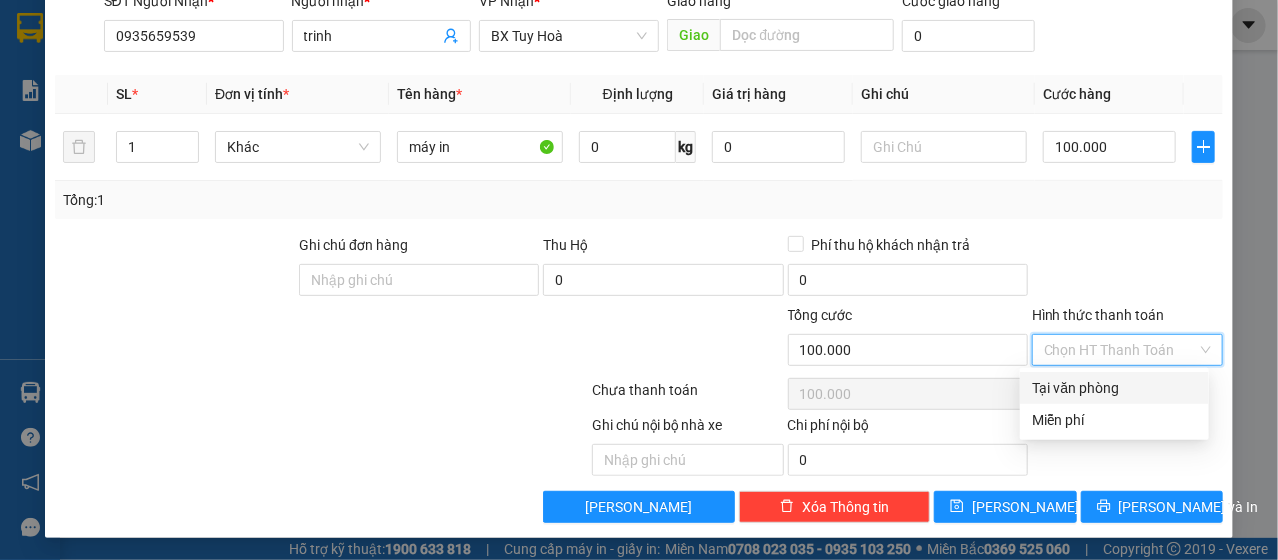 click on "Tại văn phòng" at bounding box center (1114, 388) 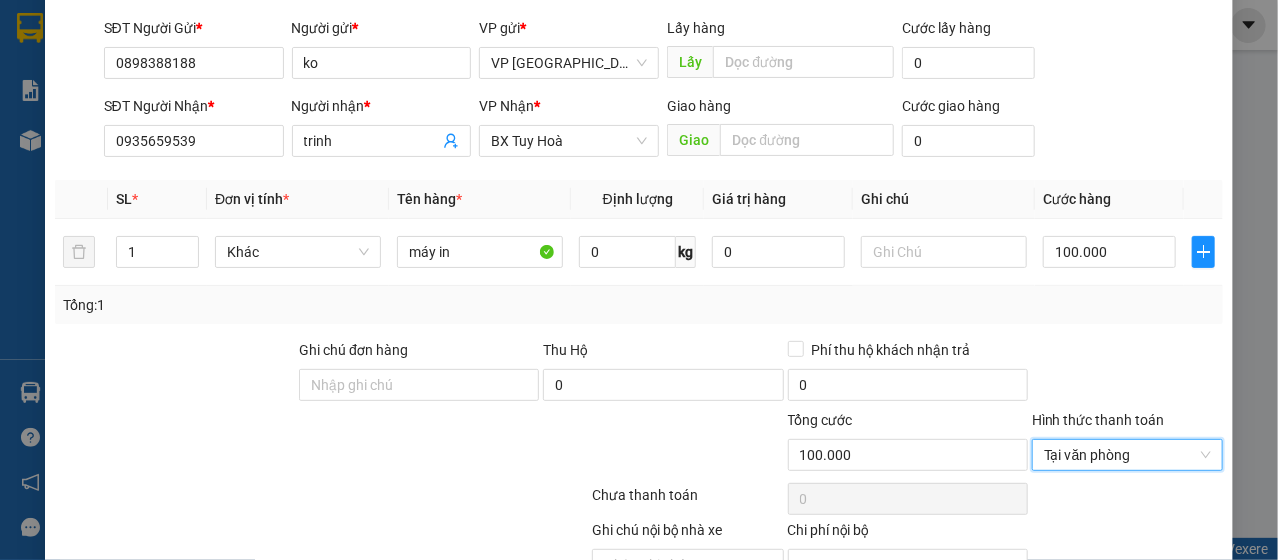 scroll, scrollTop: 0, scrollLeft: 0, axis: both 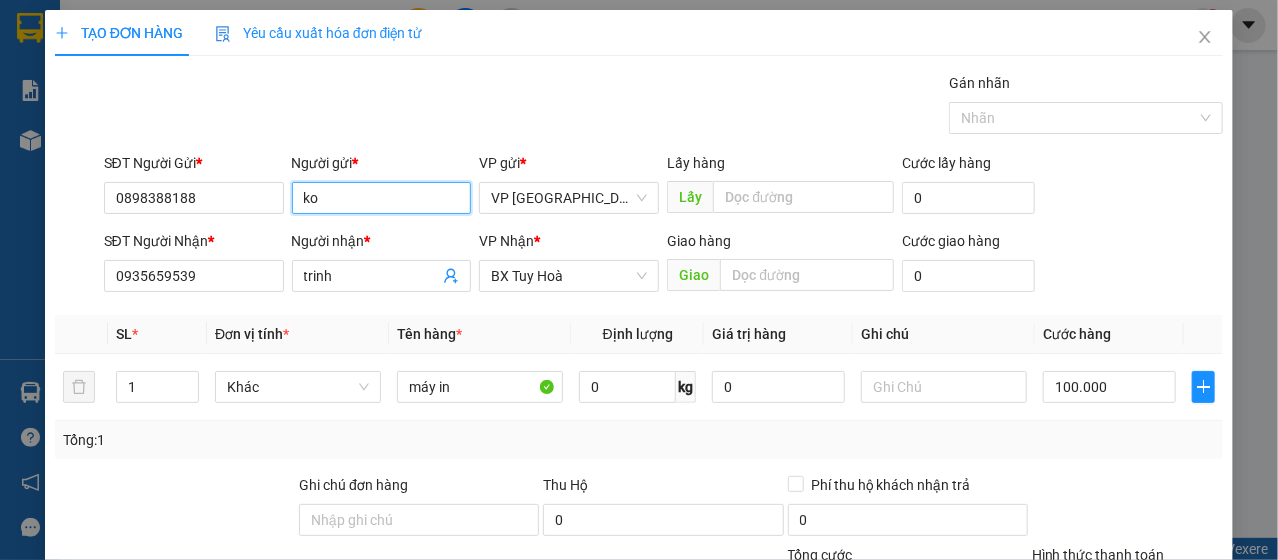 click on "ko" at bounding box center (382, 198) 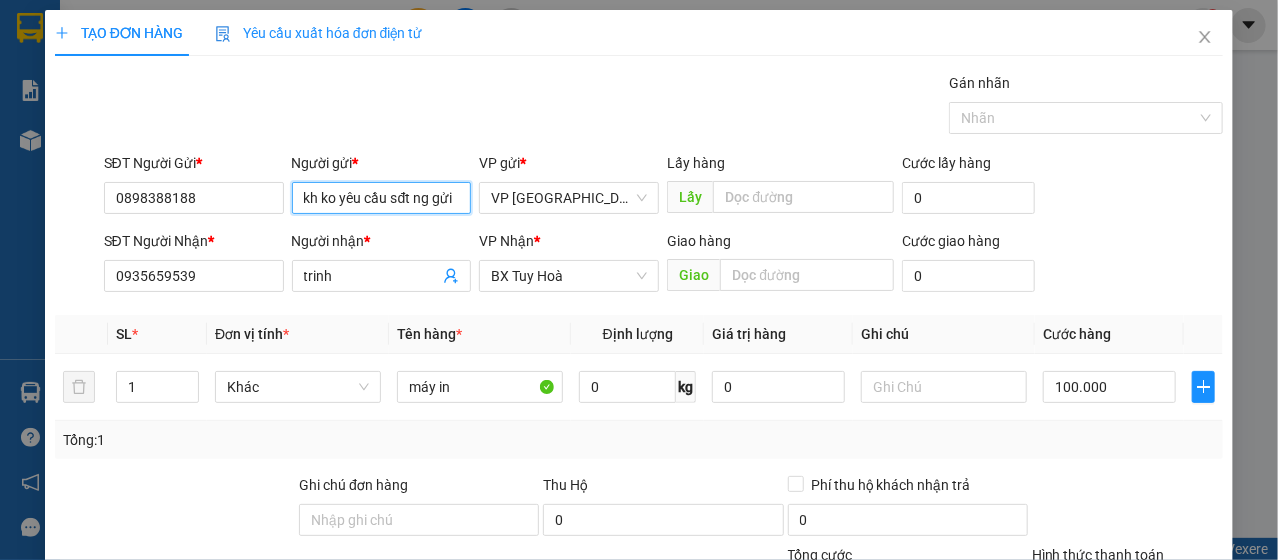 scroll, scrollTop: 0, scrollLeft: 0, axis: both 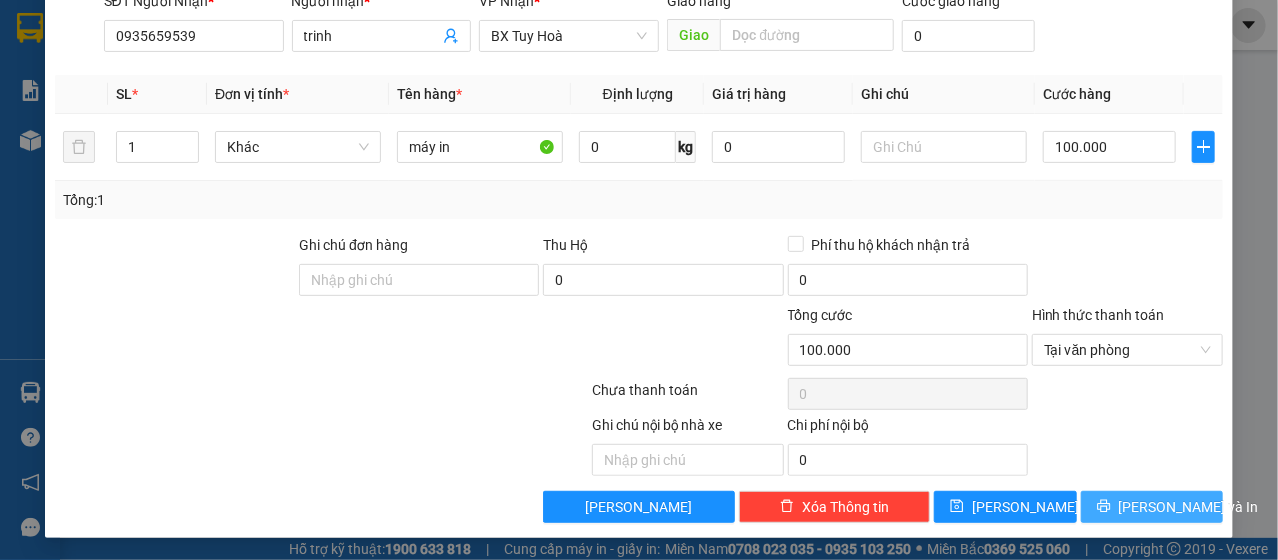 type on "kh ko yêu cầu sđt ng gửi" 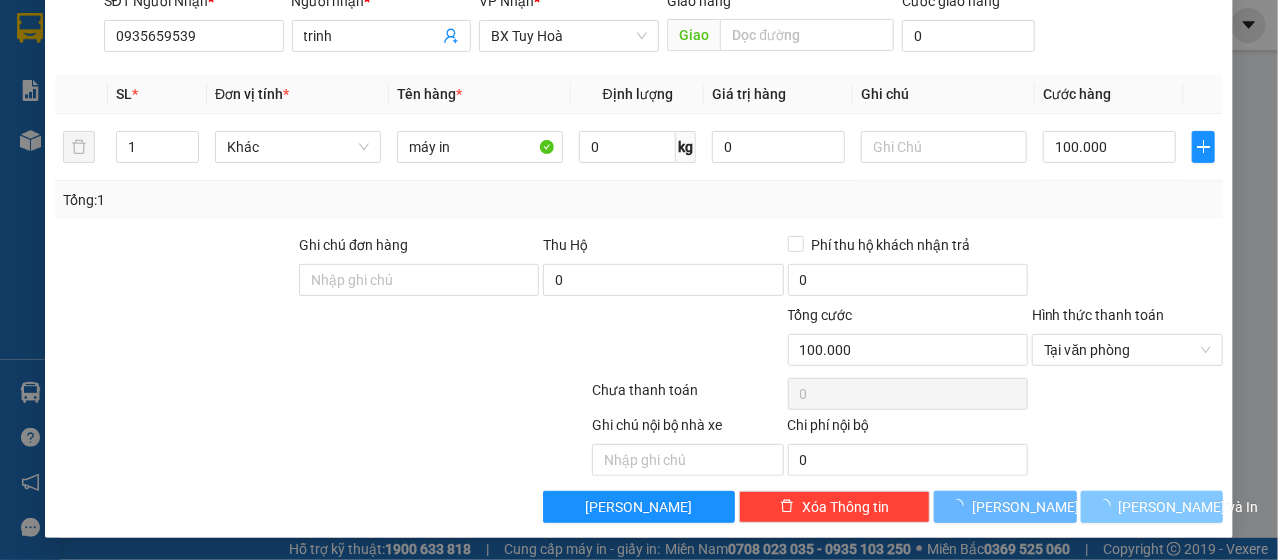 scroll, scrollTop: 0, scrollLeft: 0, axis: both 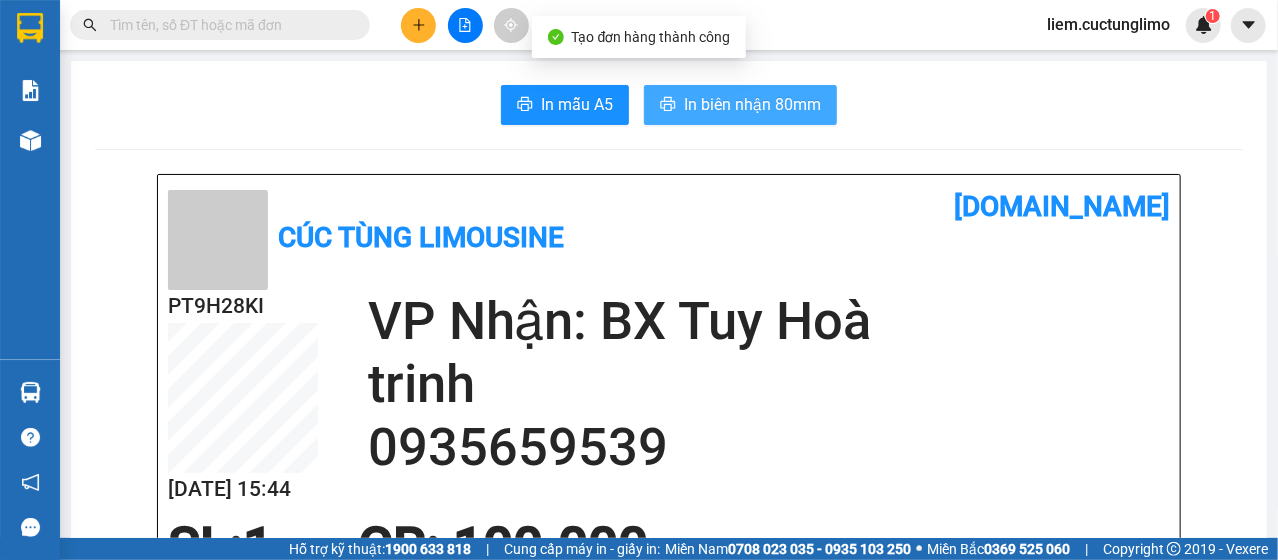 click on "In biên nhận 80mm" at bounding box center (752, 104) 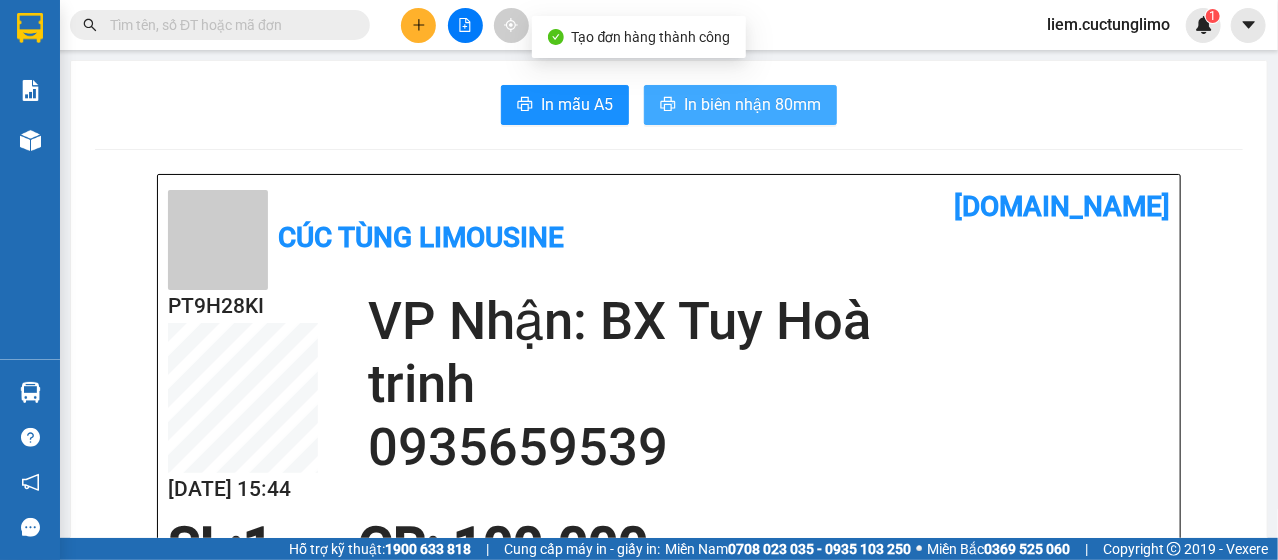 scroll, scrollTop: 0, scrollLeft: 0, axis: both 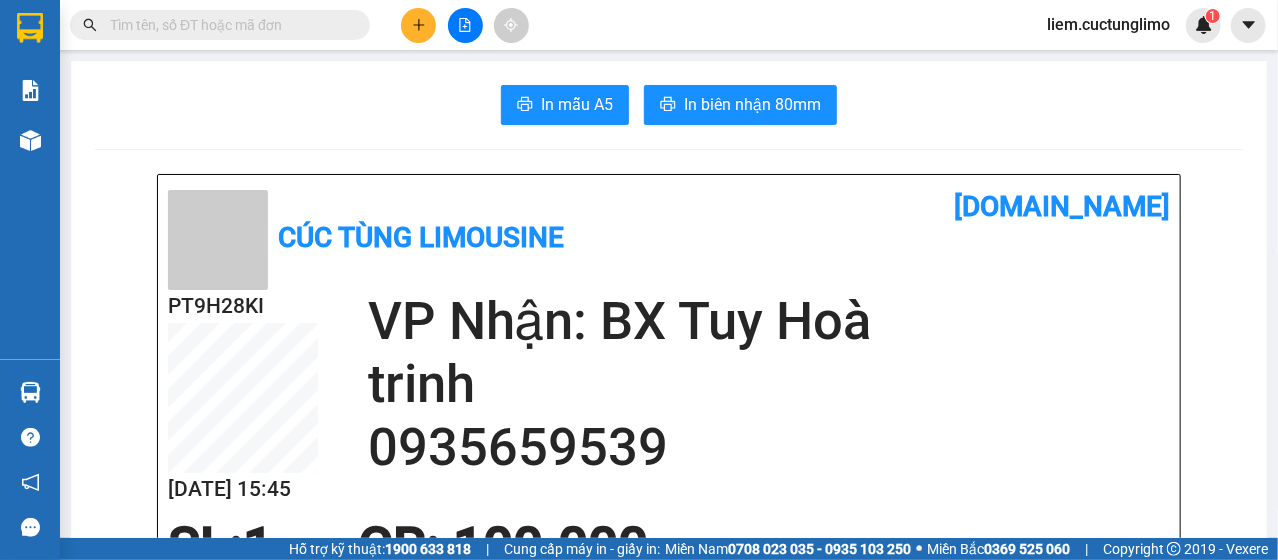 click 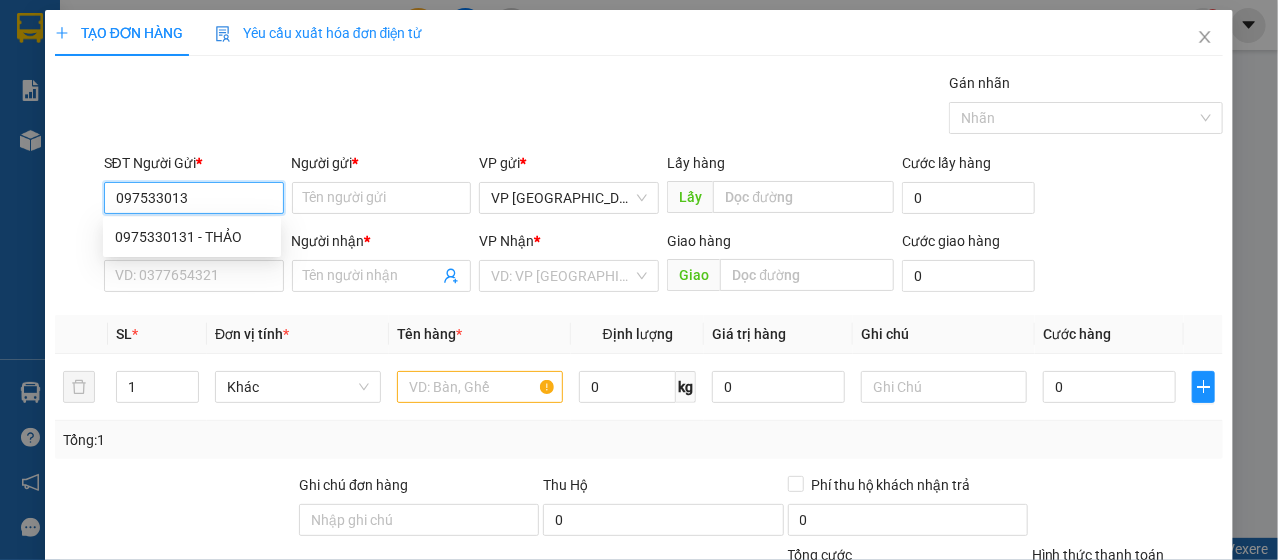 type on "0975330131" 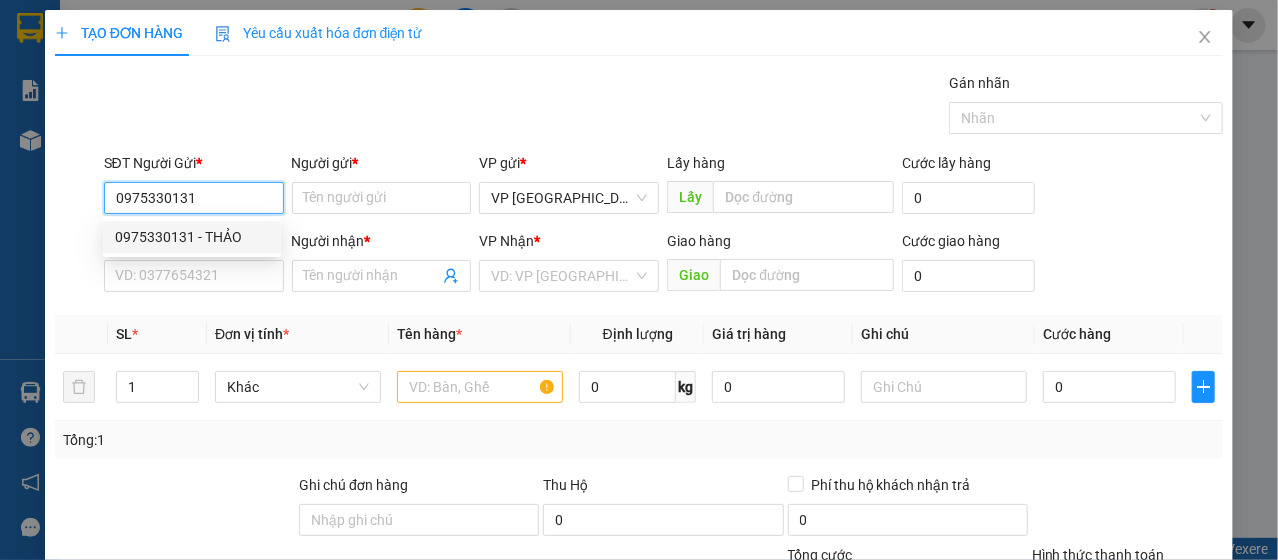 click on "0975330131 - THẢO" at bounding box center (192, 237) 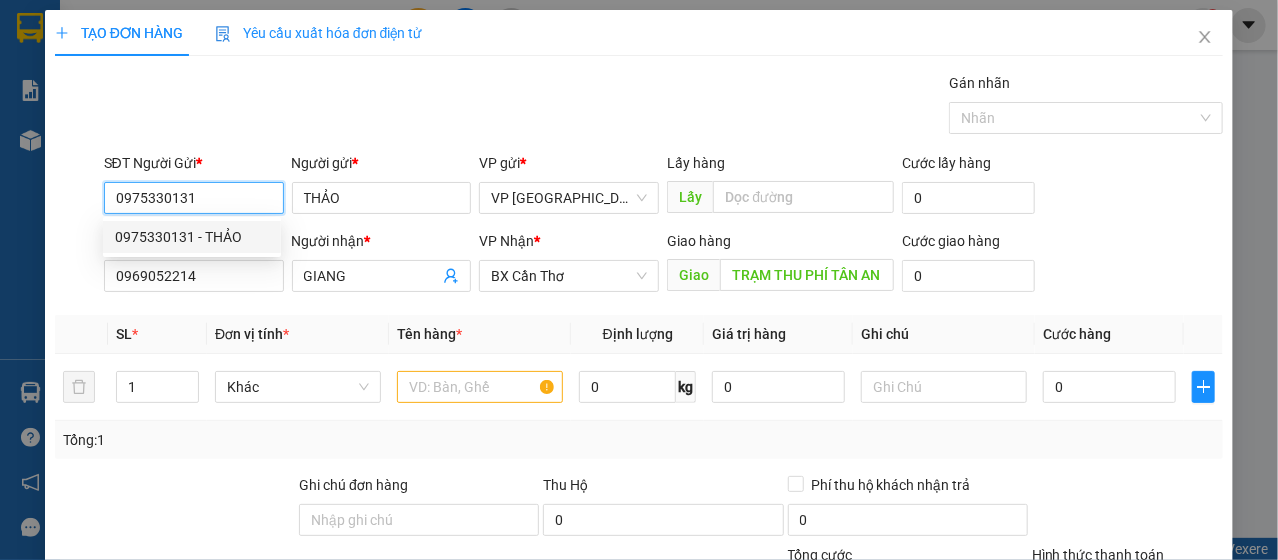 type on "150.000" 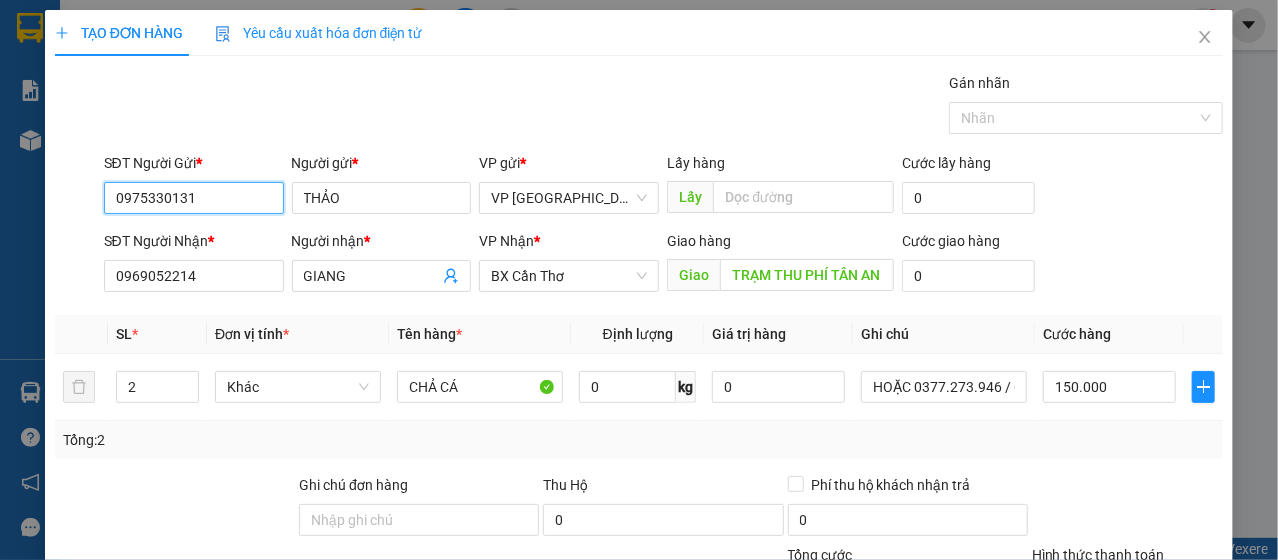 scroll, scrollTop: 240, scrollLeft: 0, axis: vertical 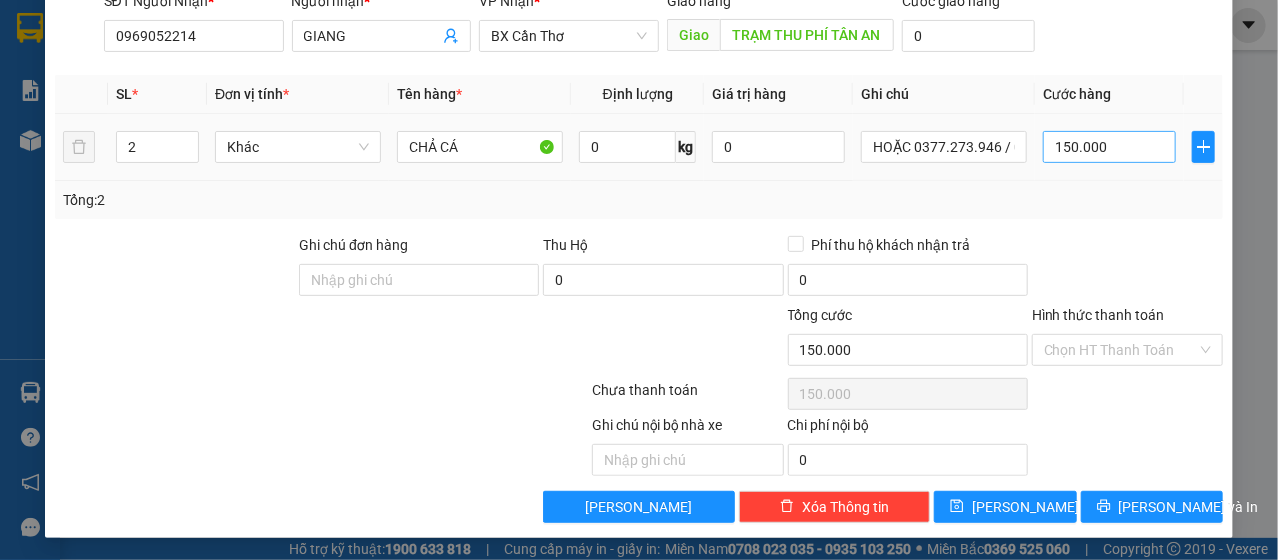 type on "0975330131" 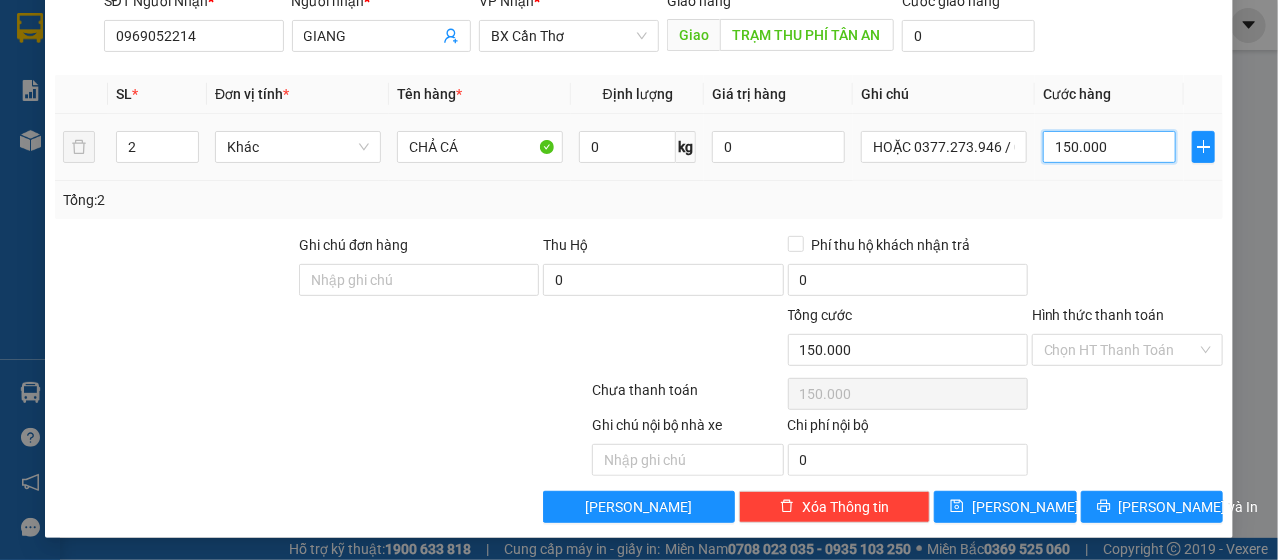 click on "150.000" at bounding box center (1109, 147) 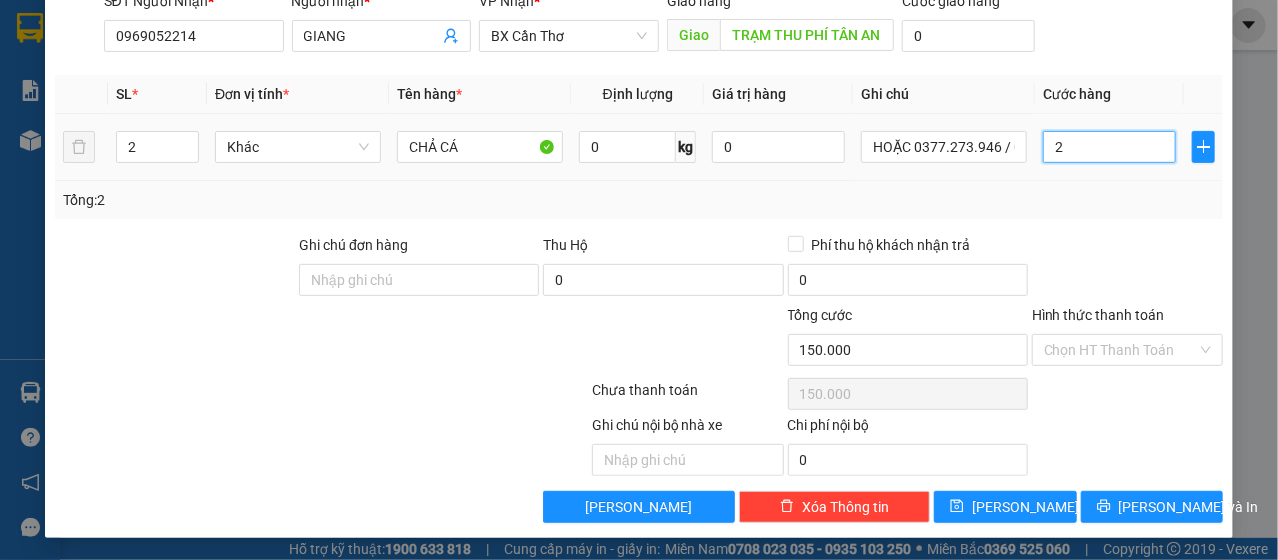 type on "2" 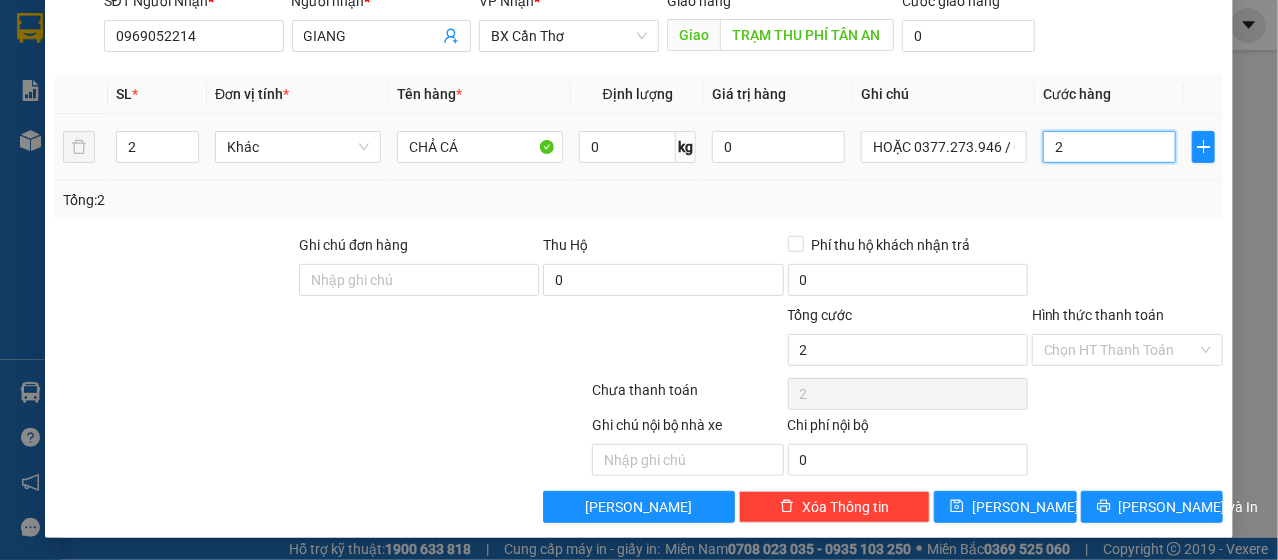 type on "20" 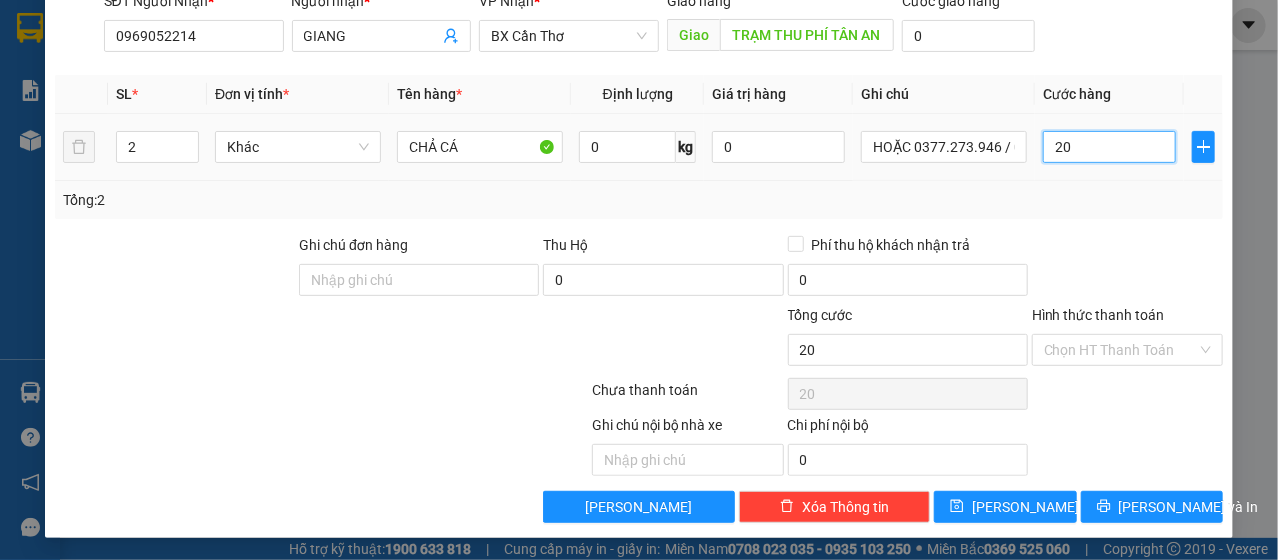 type on "200" 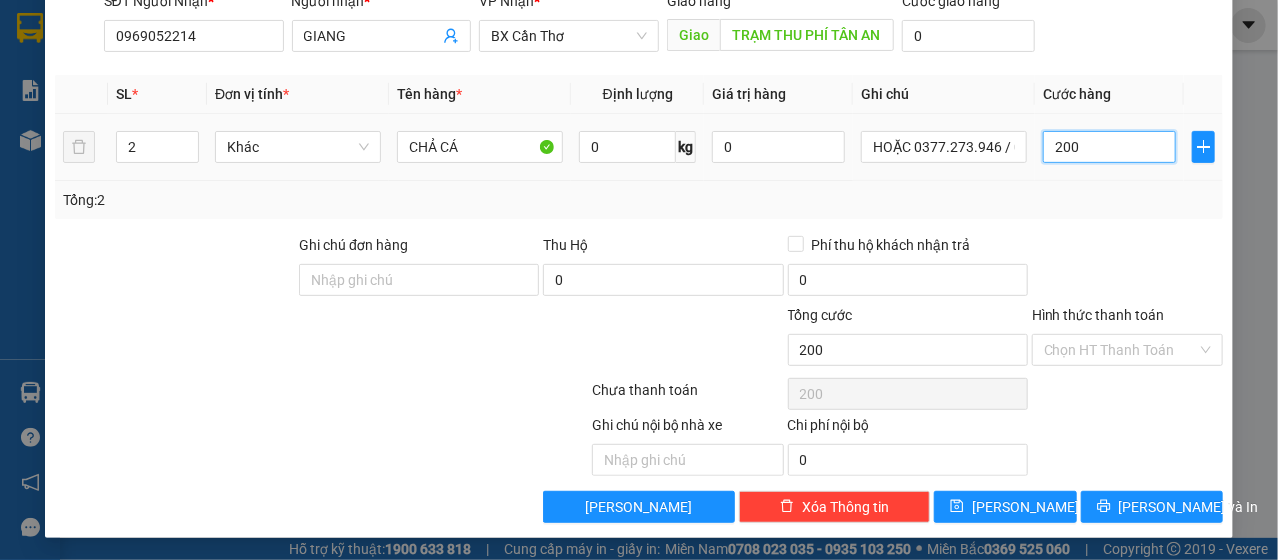 type on "2.000" 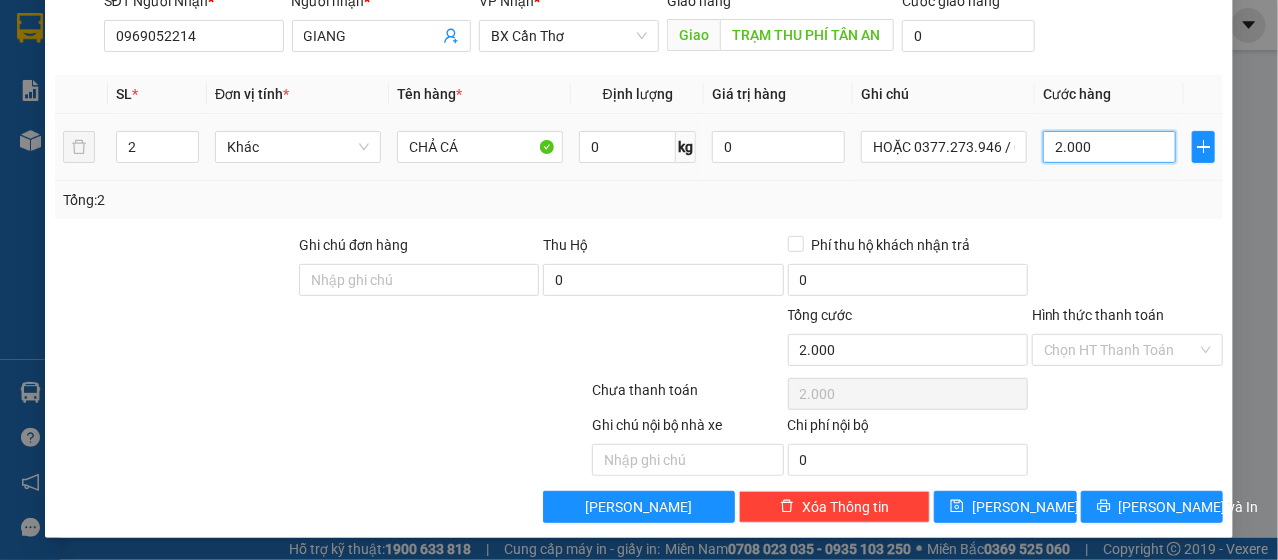 type on "20.000" 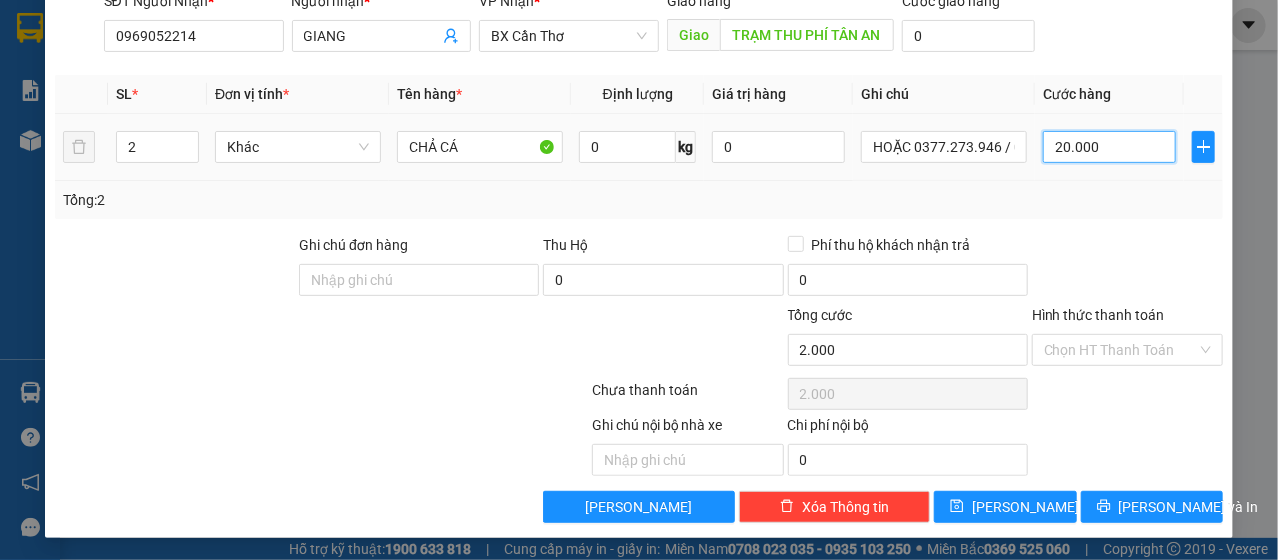 type on "20.000" 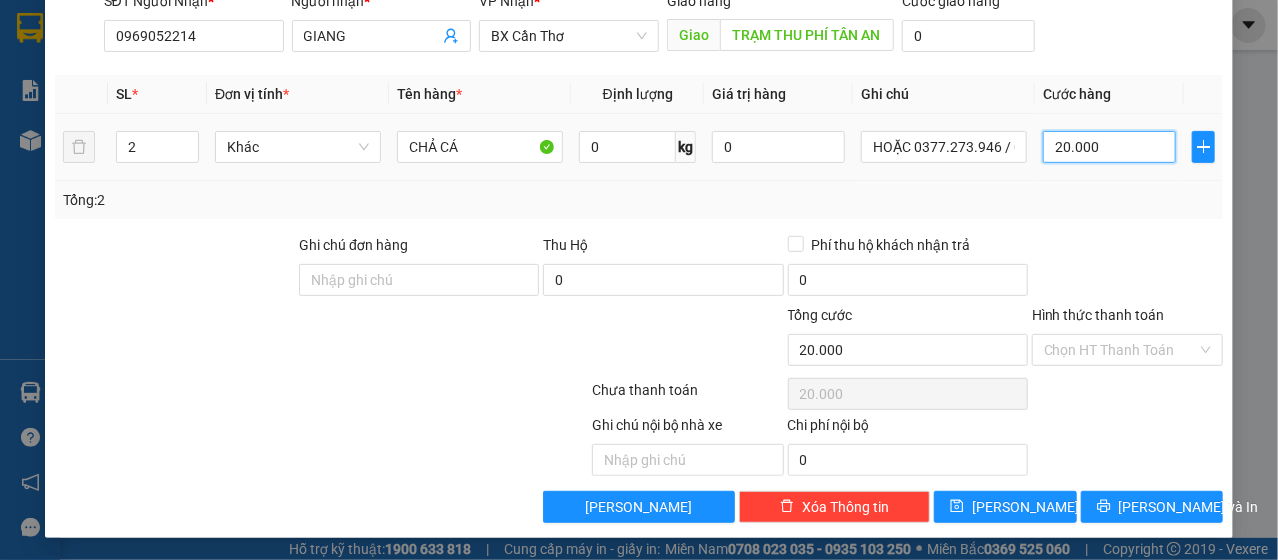 type on "200.000" 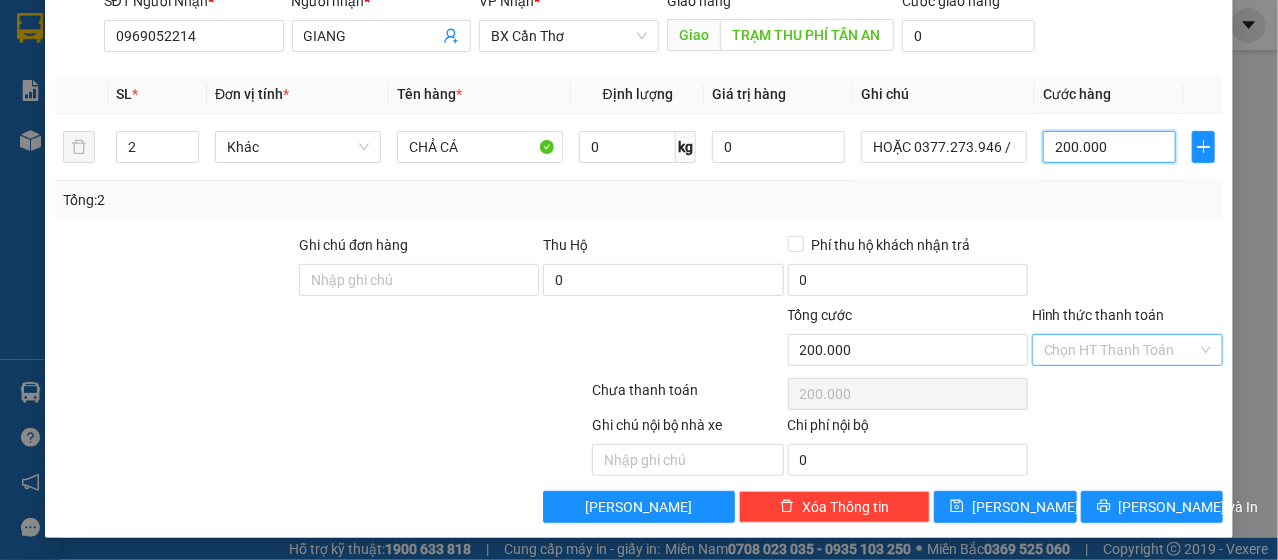 type on "200.000" 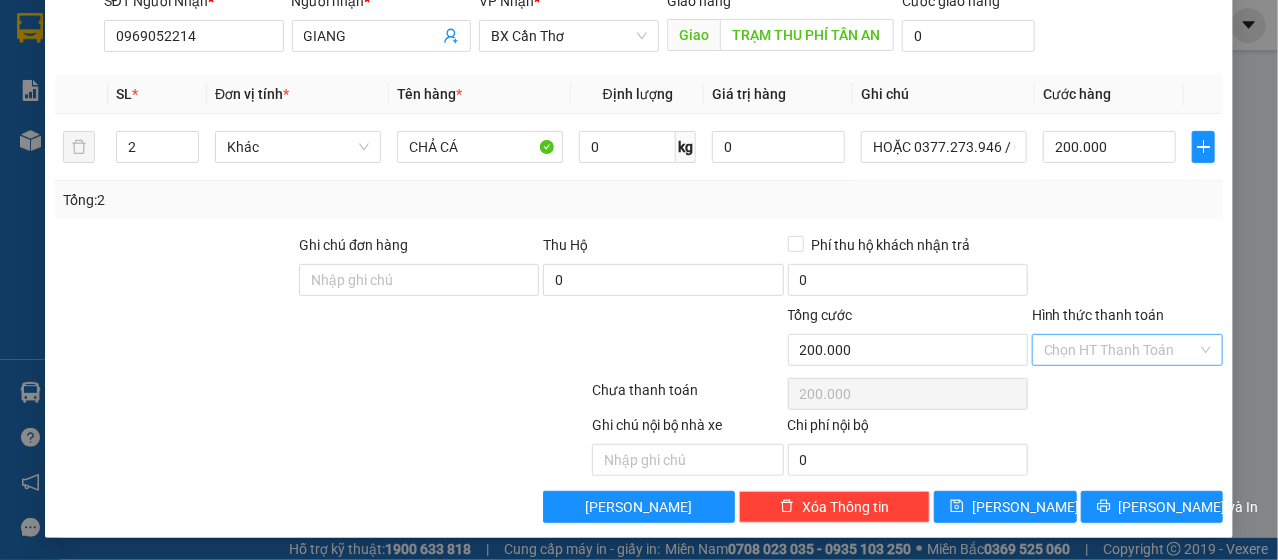 click on "Hình thức thanh toán" at bounding box center (1120, 350) 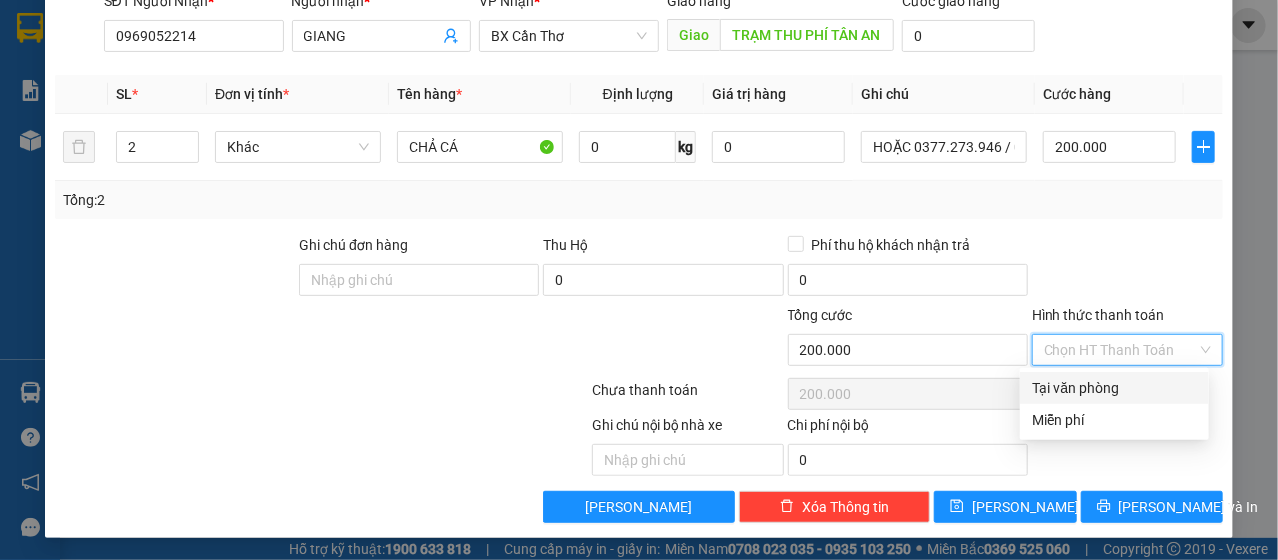 click on "Tại văn phòng" at bounding box center [1114, 388] 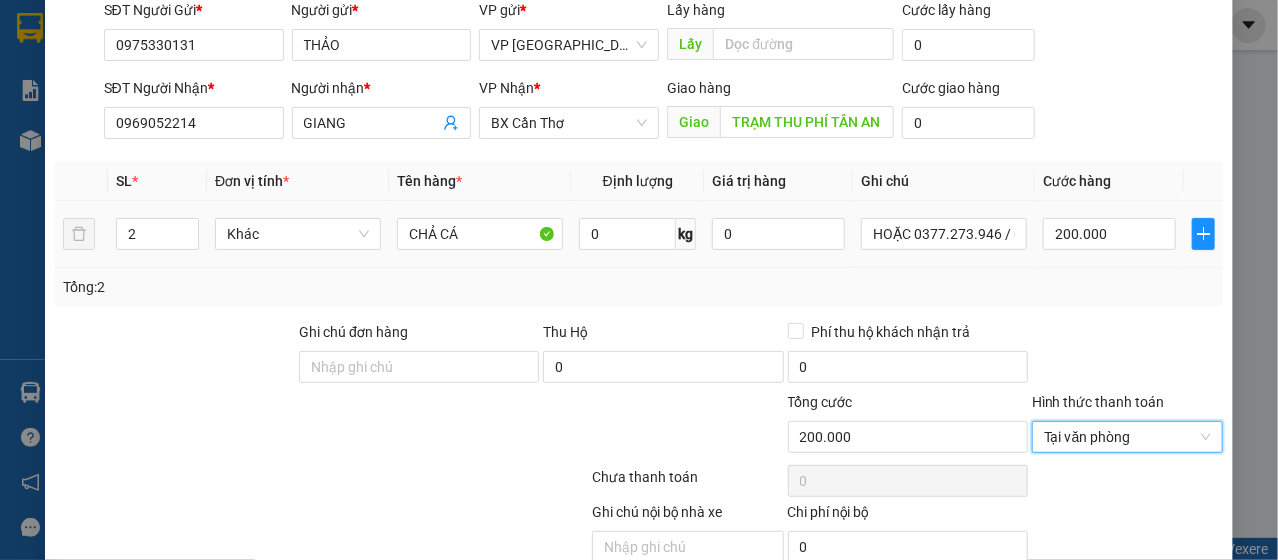 scroll, scrollTop: 240, scrollLeft: 0, axis: vertical 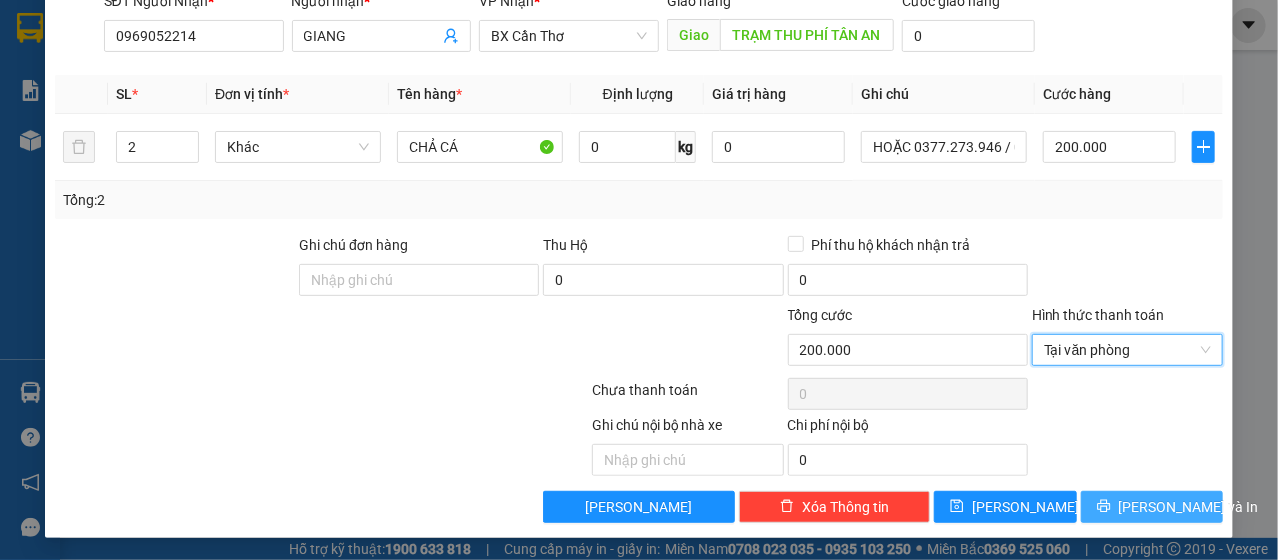 click on "[PERSON_NAME] và In" at bounding box center (1189, 507) 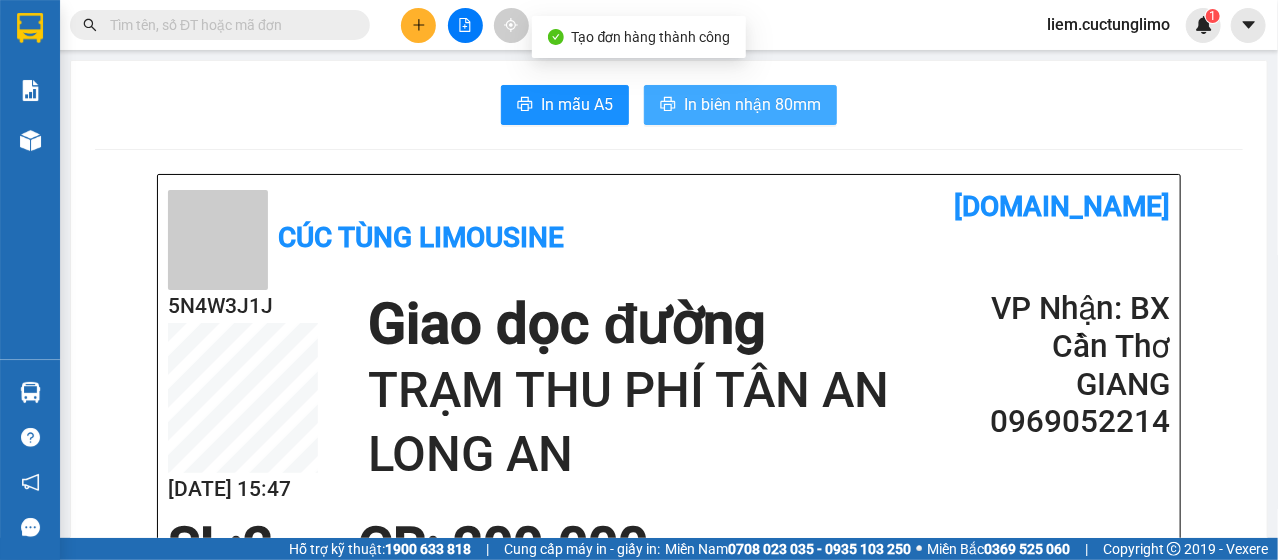 click on "In biên nhận 80mm" at bounding box center (752, 104) 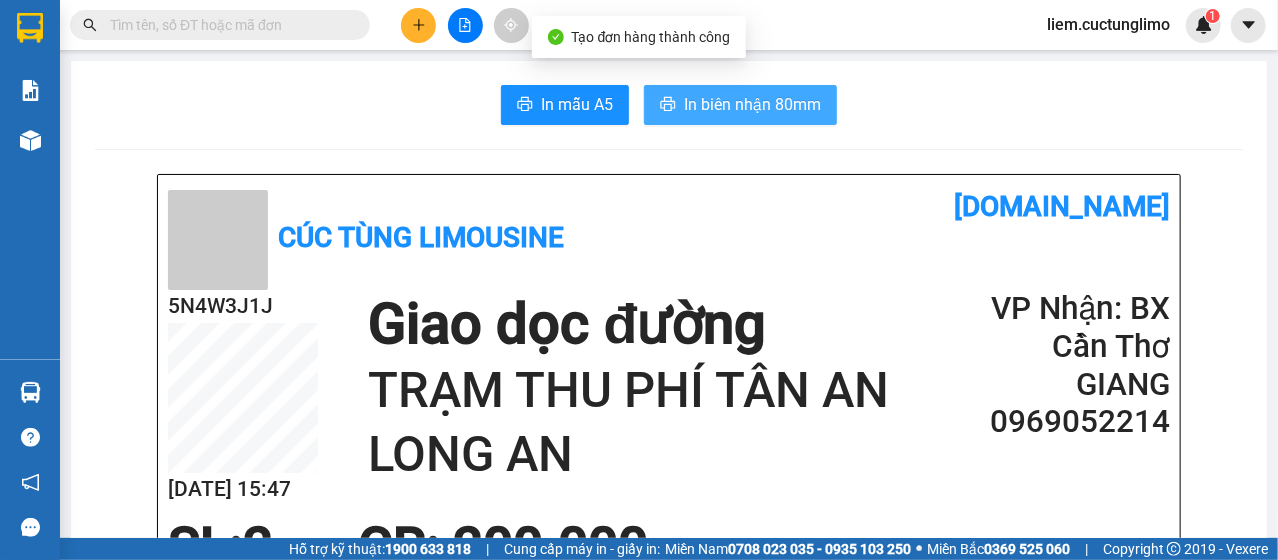 scroll, scrollTop: 0, scrollLeft: 0, axis: both 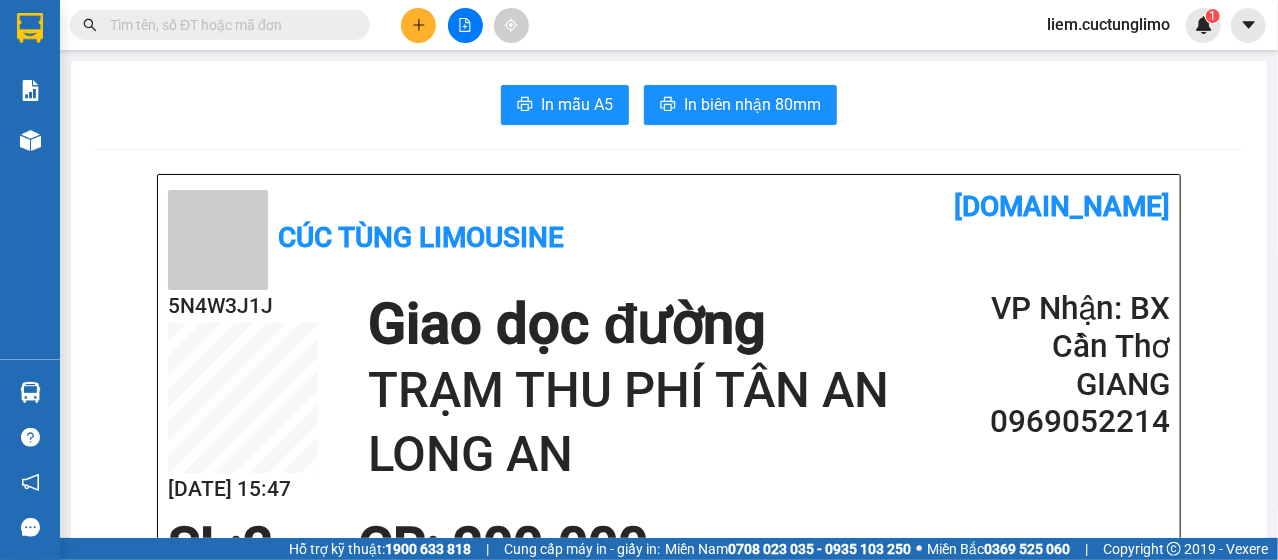 click at bounding box center [228, 25] 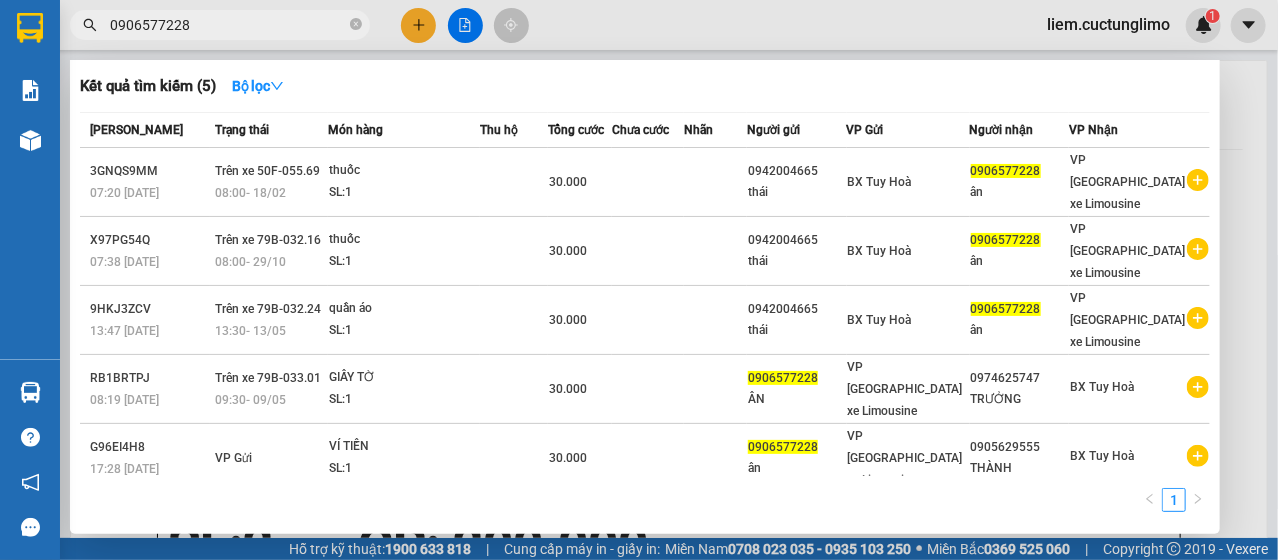 type on "0906577228" 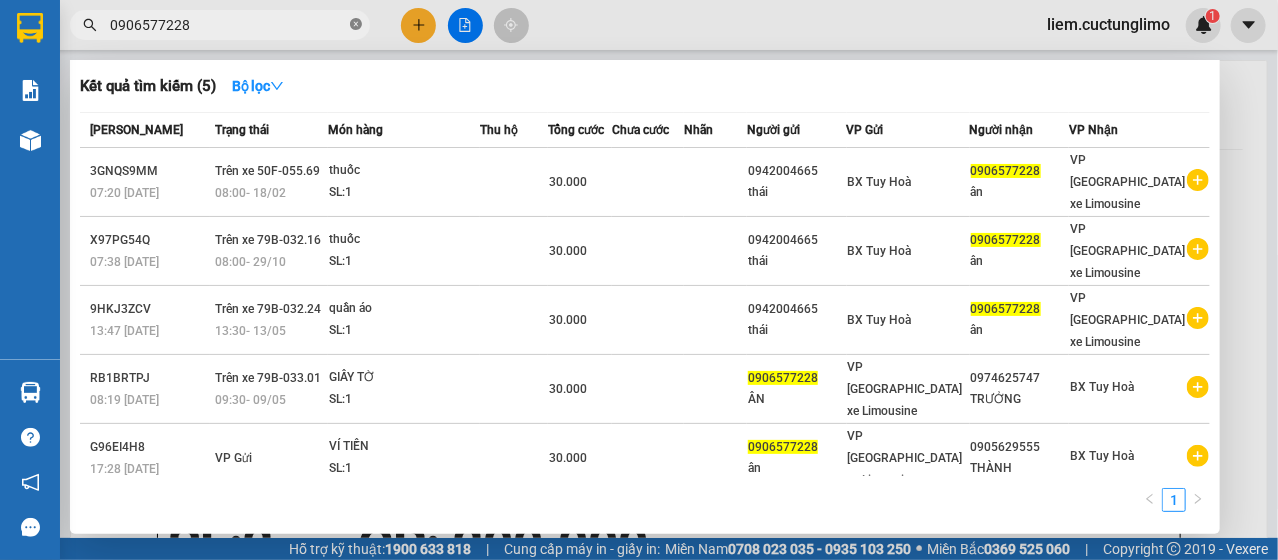 click 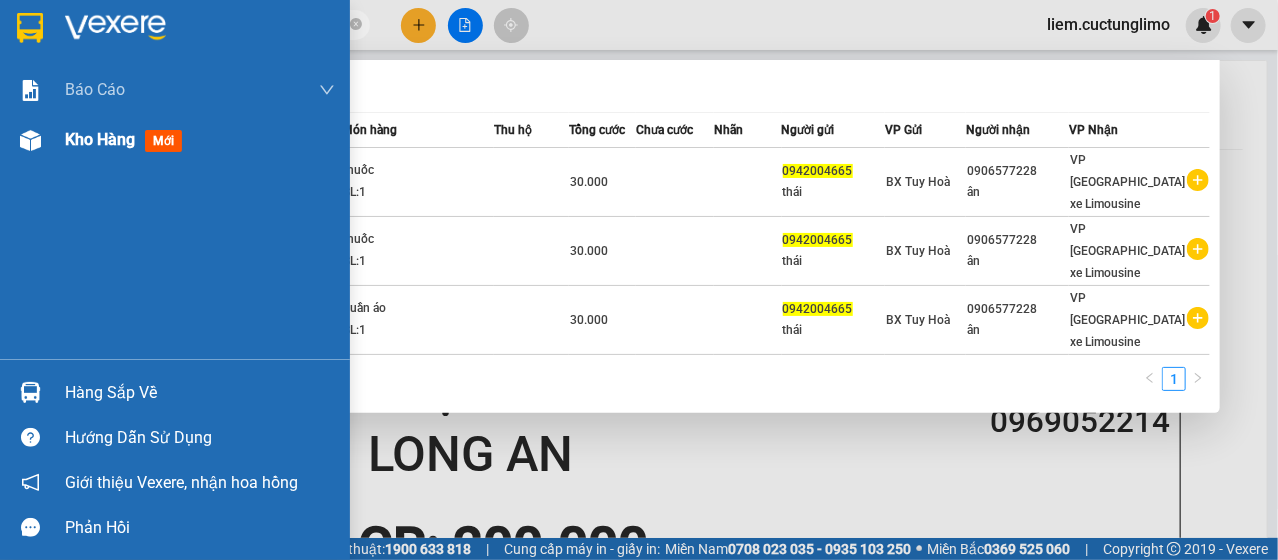 type on "0942004665" 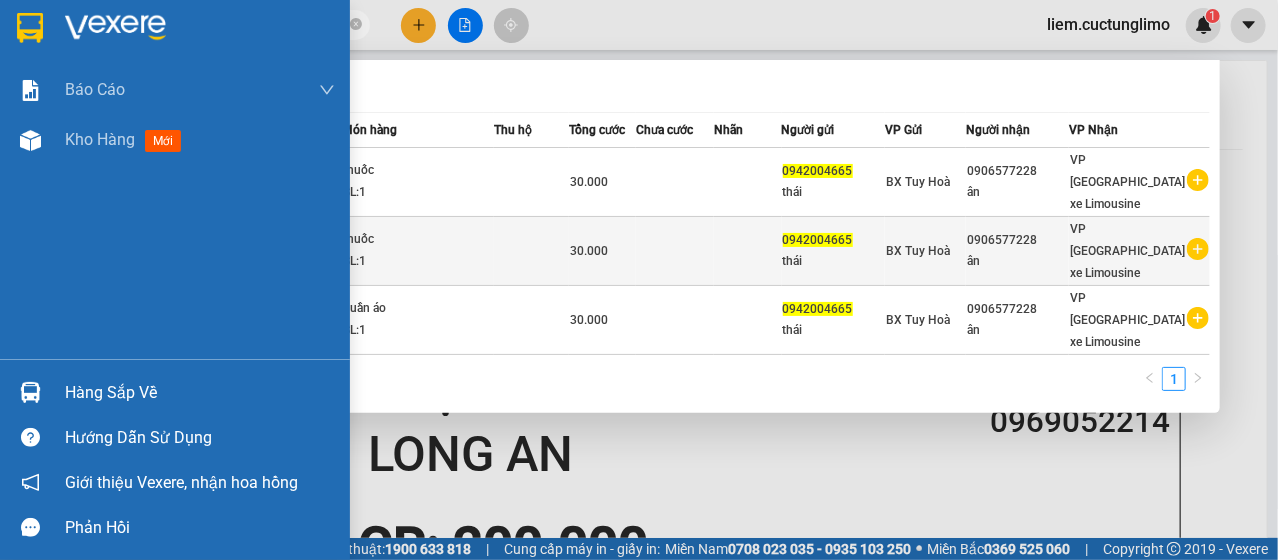 click at bounding box center [30, 140] 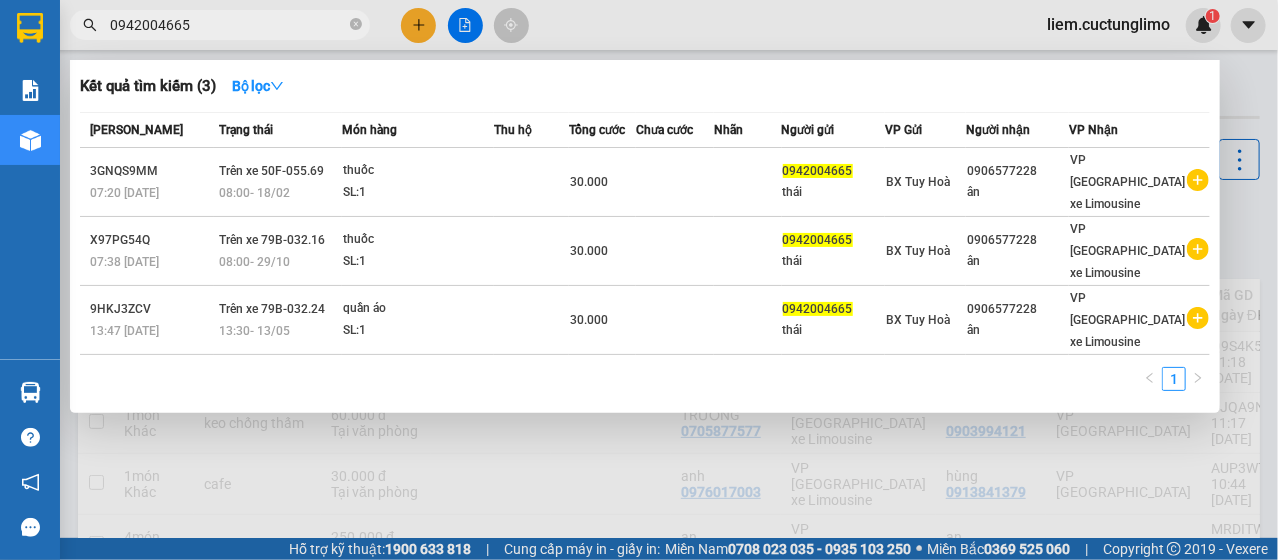click at bounding box center [639, 280] 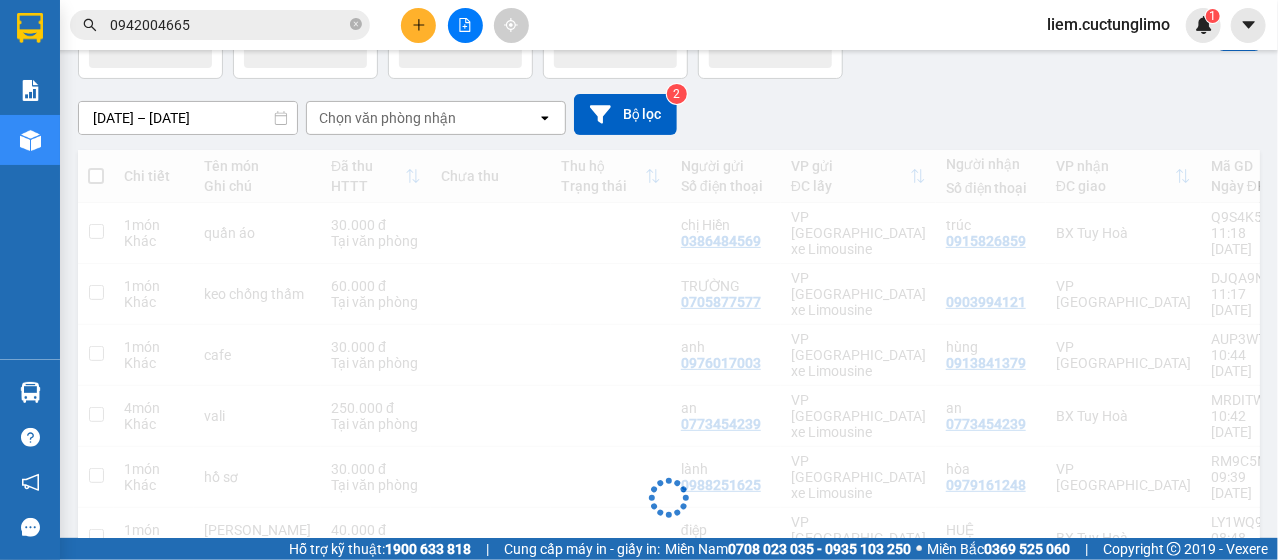 scroll, scrollTop: 200, scrollLeft: 0, axis: vertical 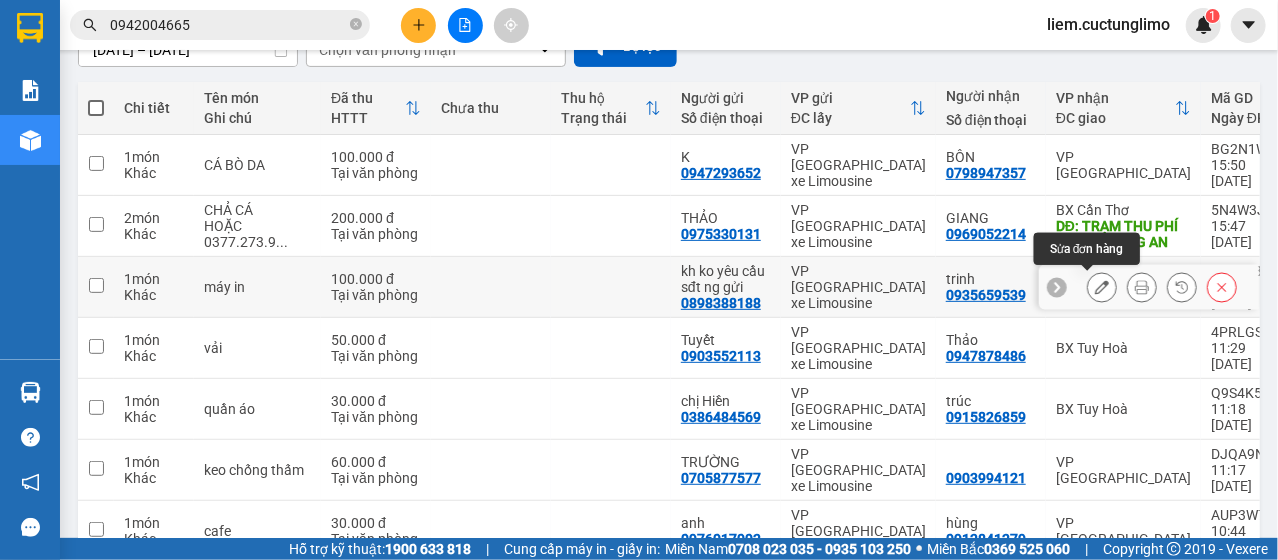 click 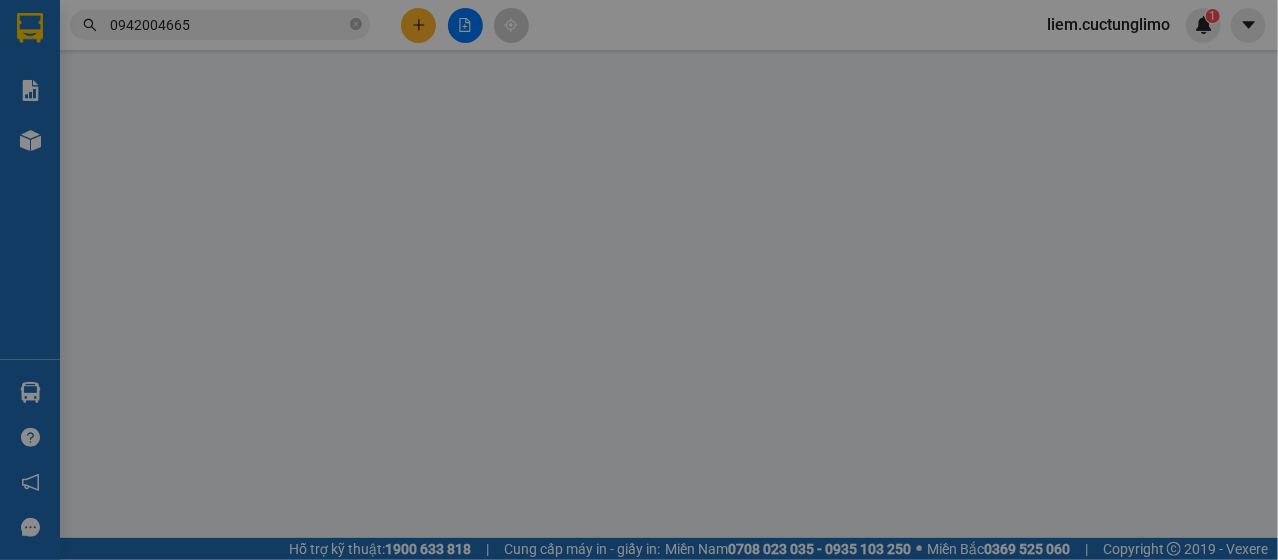 scroll, scrollTop: 0, scrollLeft: 0, axis: both 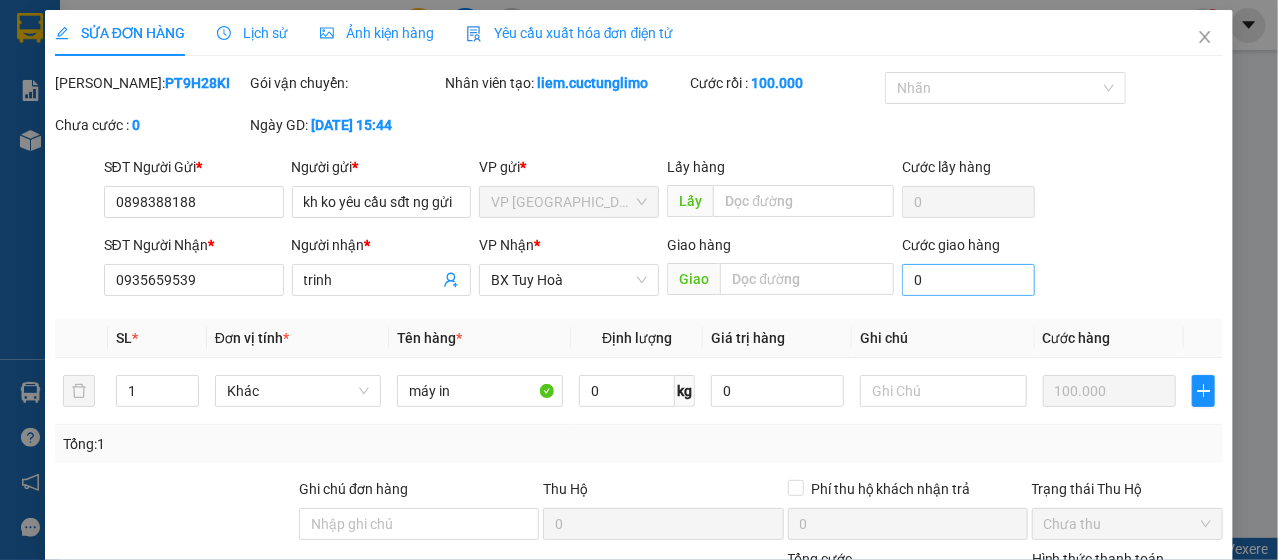 type on "0898388188" 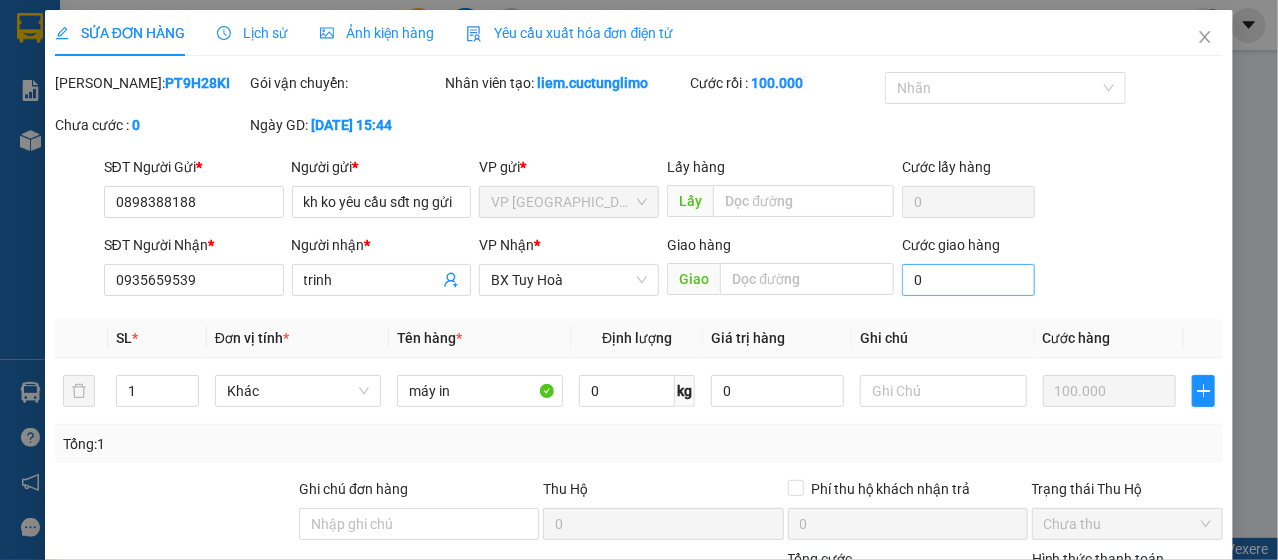 type on "kh ko yêu cầu sđt ng gửi" 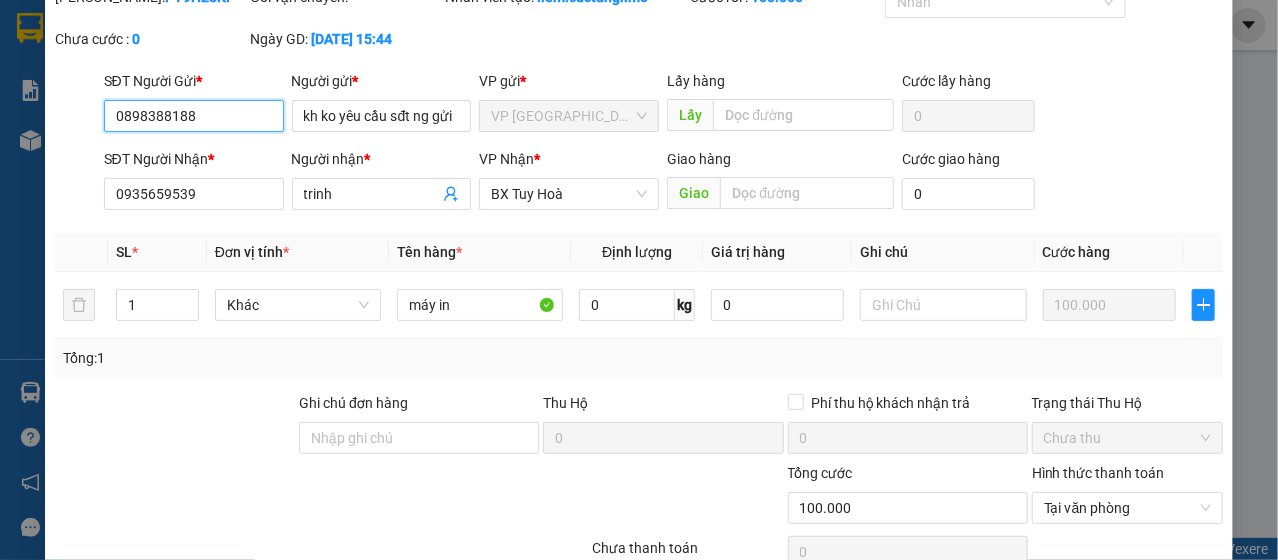scroll, scrollTop: 0, scrollLeft: 0, axis: both 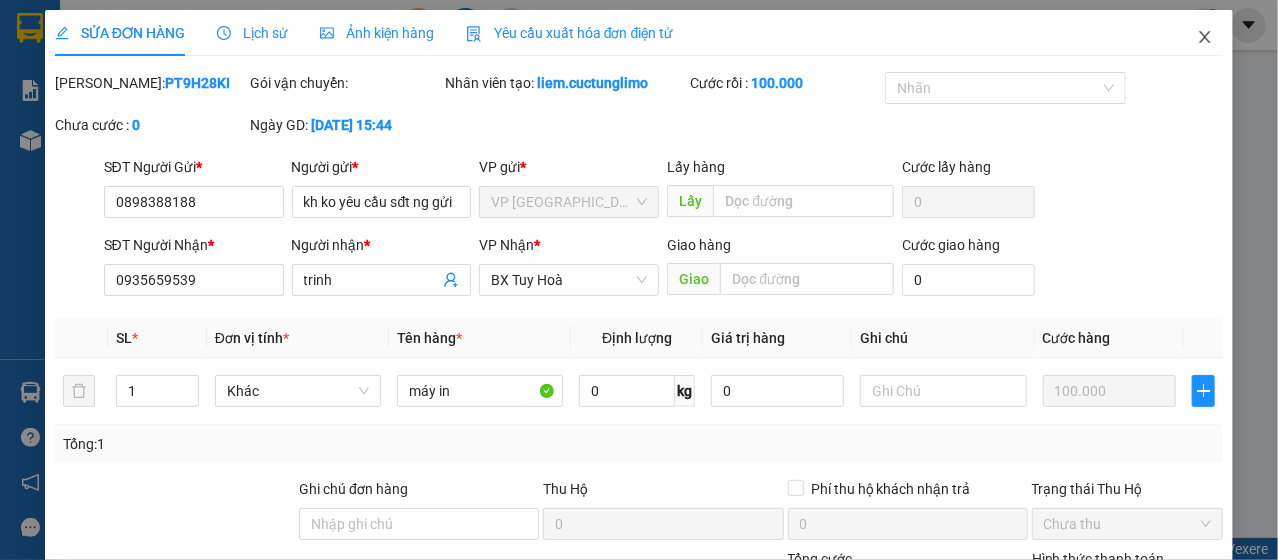 click 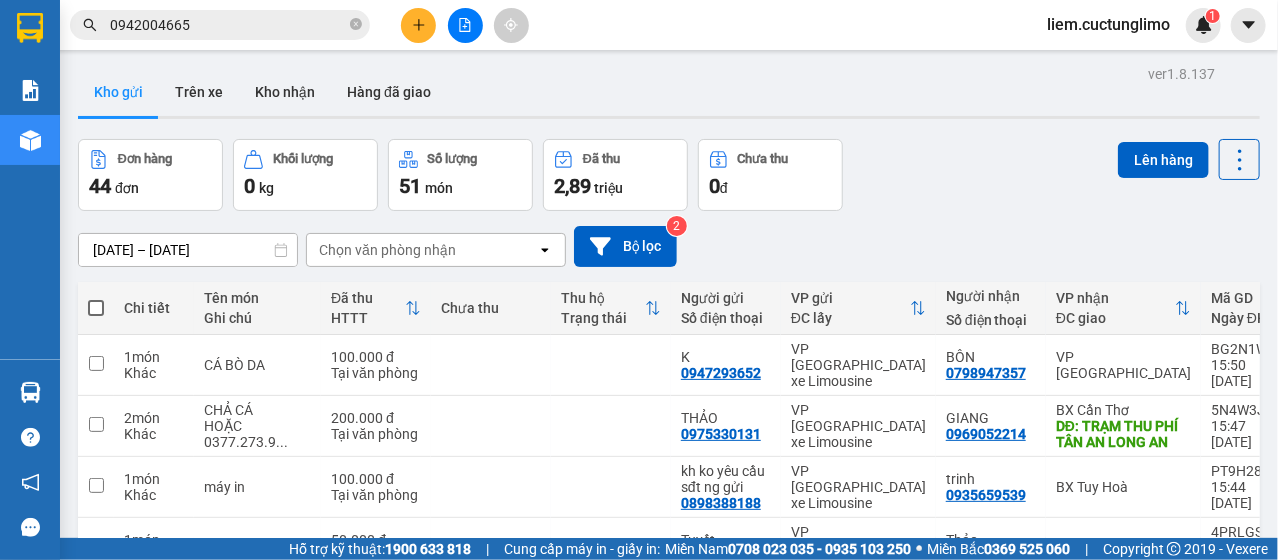 scroll, scrollTop: 200, scrollLeft: 0, axis: vertical 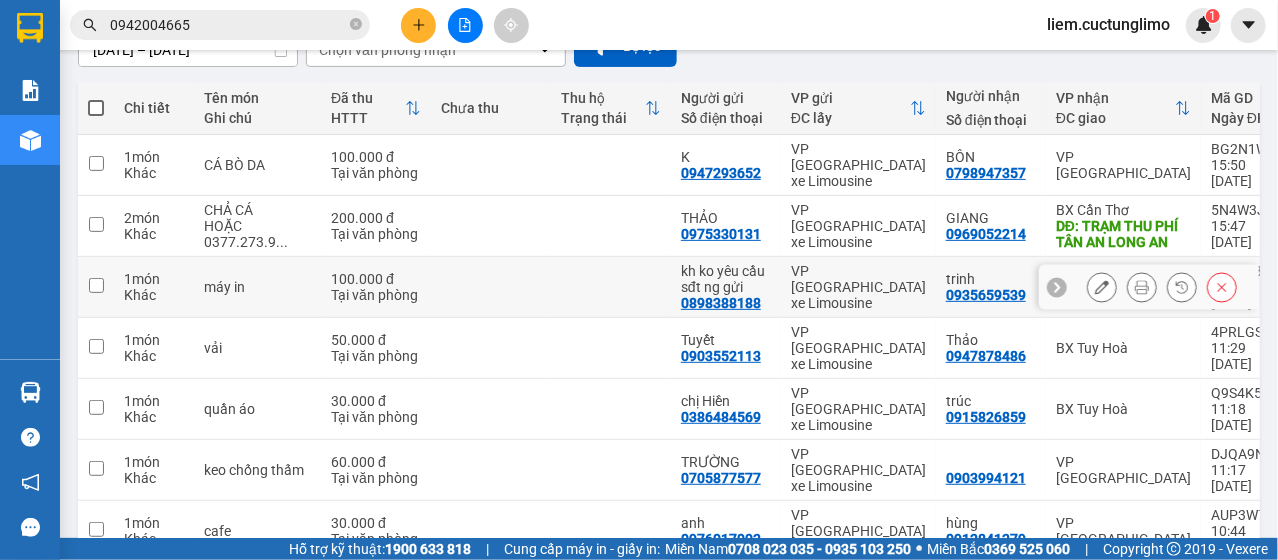 click 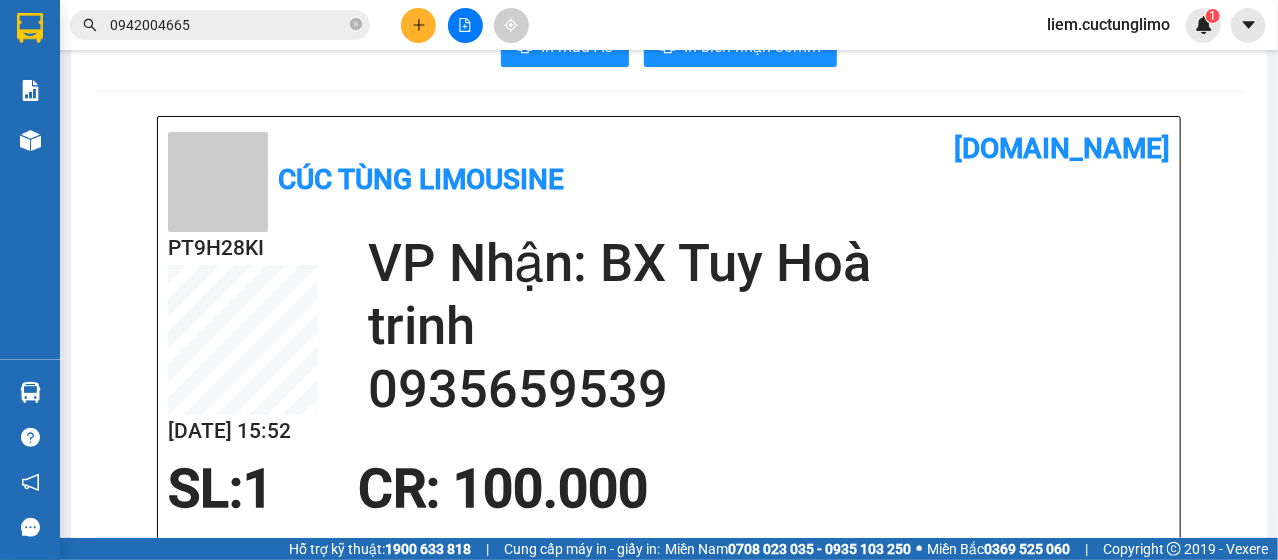 scroll, scrollTop: 0, scrollLeft: 0, axis: both 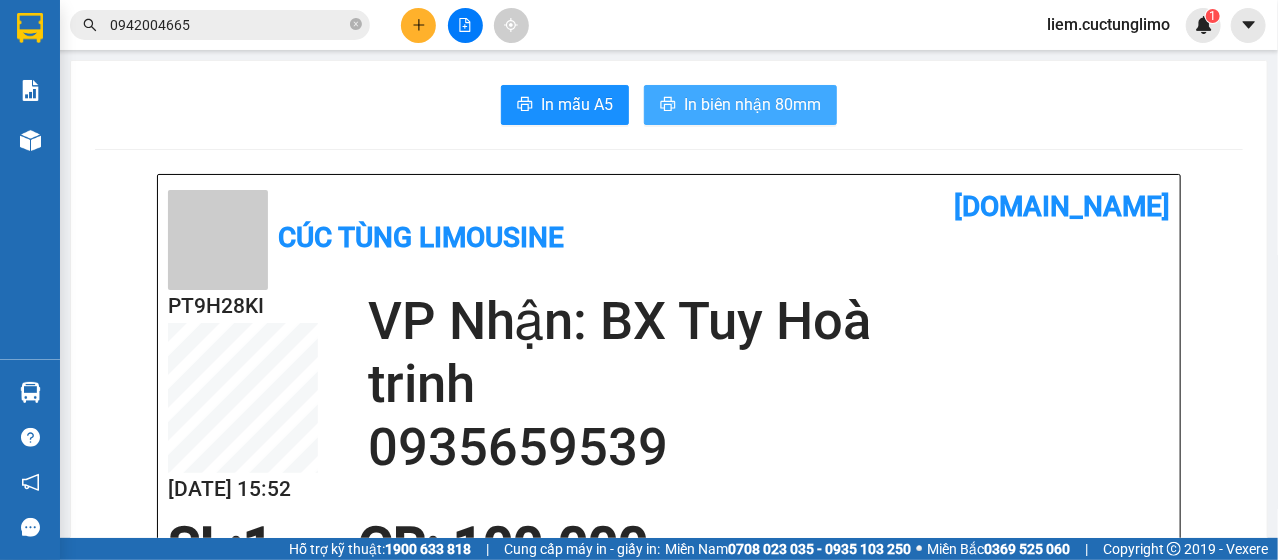 click on "In biên nhận 80mm" at bounding box center [740, 105] 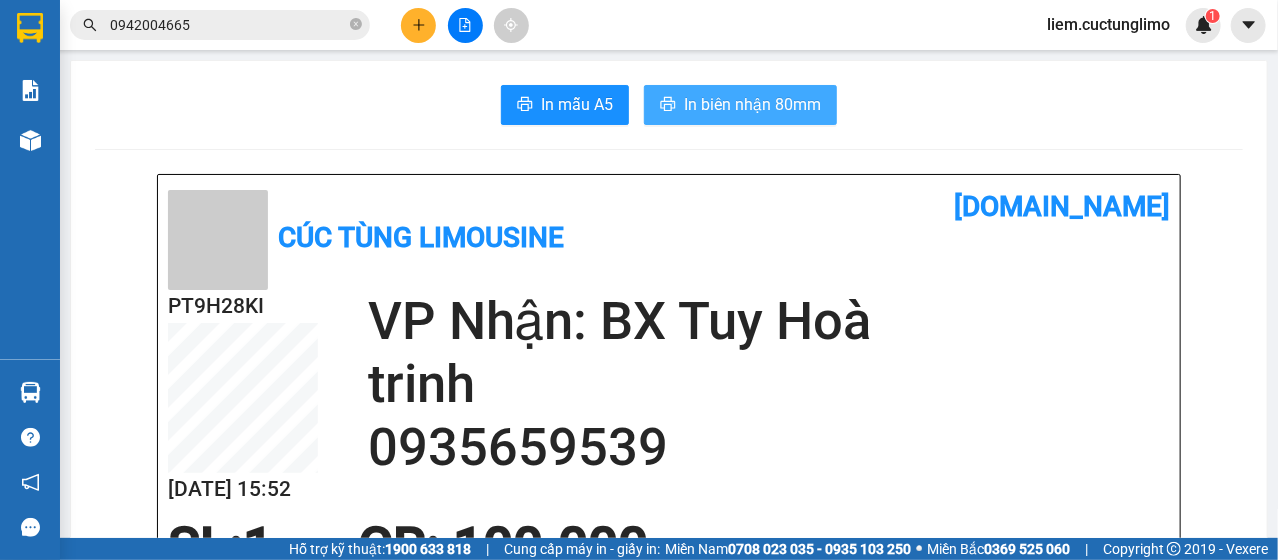 scroll, scrollTop: 0, scrollLeft: 0, axis: both 